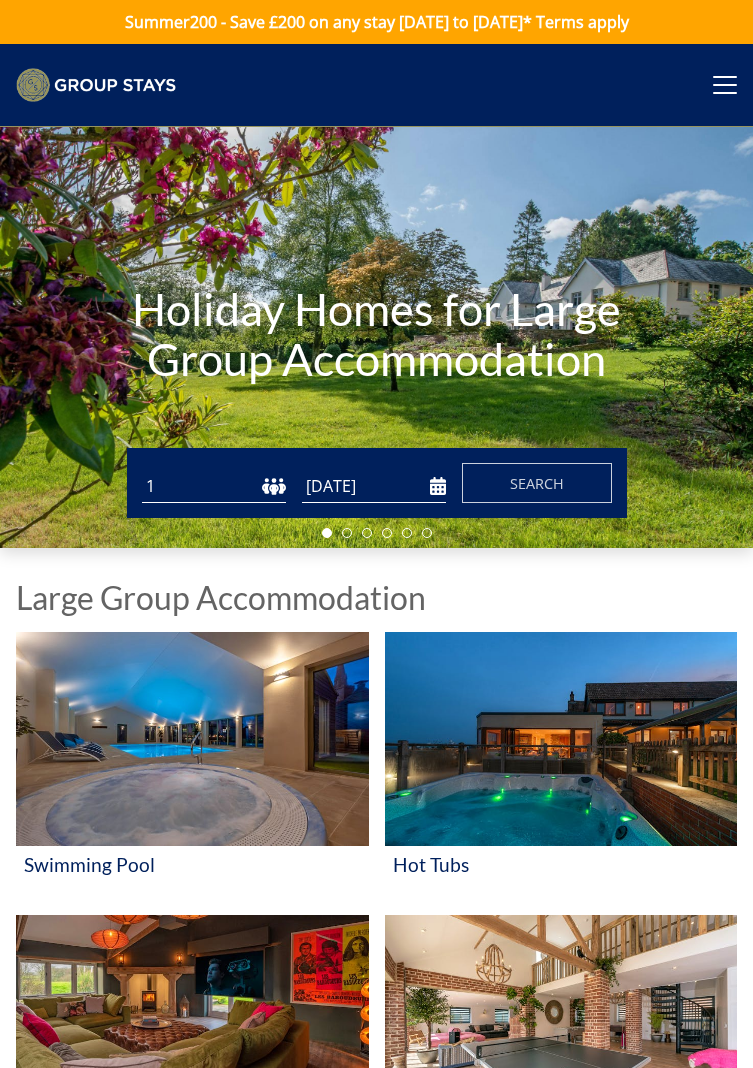 scroll, scrollTop: 0, scrollLeft: 0, axis: both 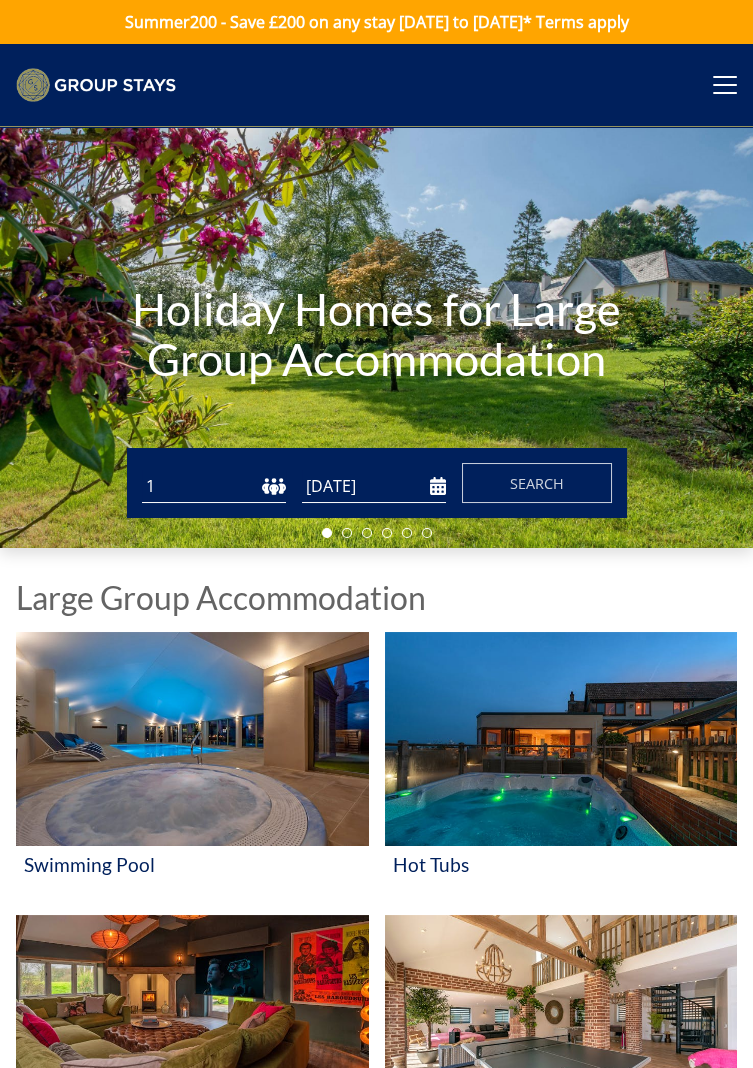 click on "1
2
3
4
5
6
7
8
9
10
11
12
13
14
15
16
17
18
19
20
21
22
23
24
25
26
27
28
29
30
31
32
33
34
35
36
37
38
39
40
41
42
43
44
45
46
47
48
49
50" at bounding box center [214, 486] 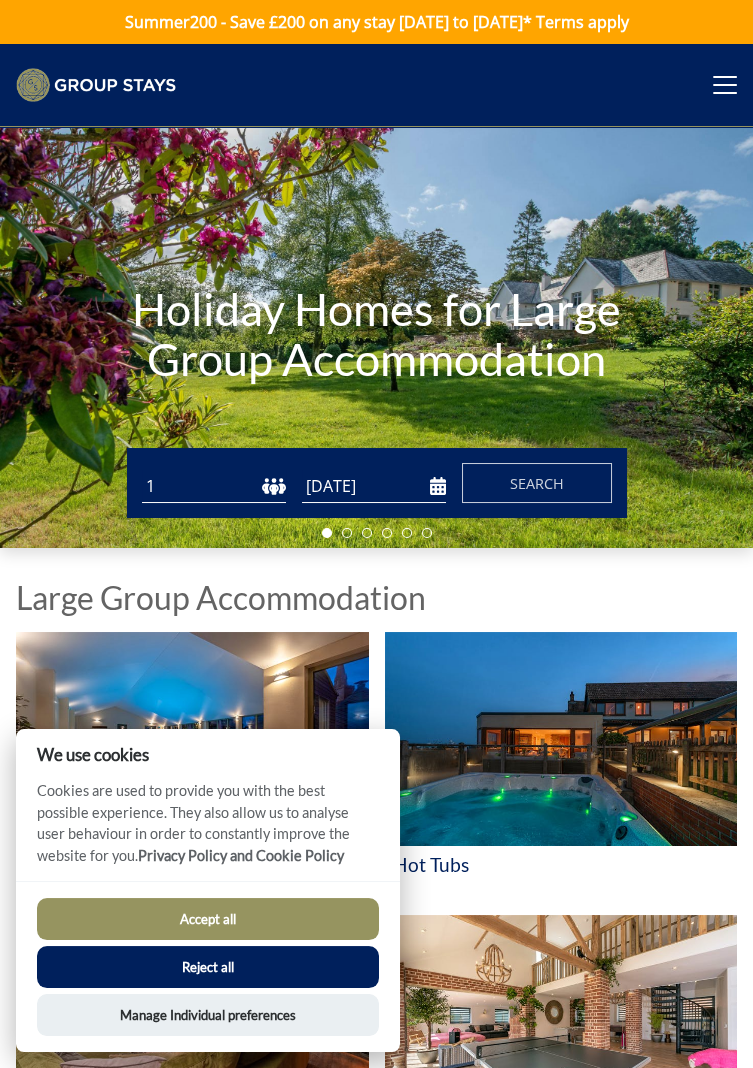 click on "1
2
3
4
5
6
7
8
9
10
11
12
13
14
15
16
17
18
19
20
21
22
23
24
25
26
27
28
29
30
31
32
33
34
35
36
37
38
39
40
41
42
43
44
45
46
47
48
49
50" at bounding box center [214, 486] 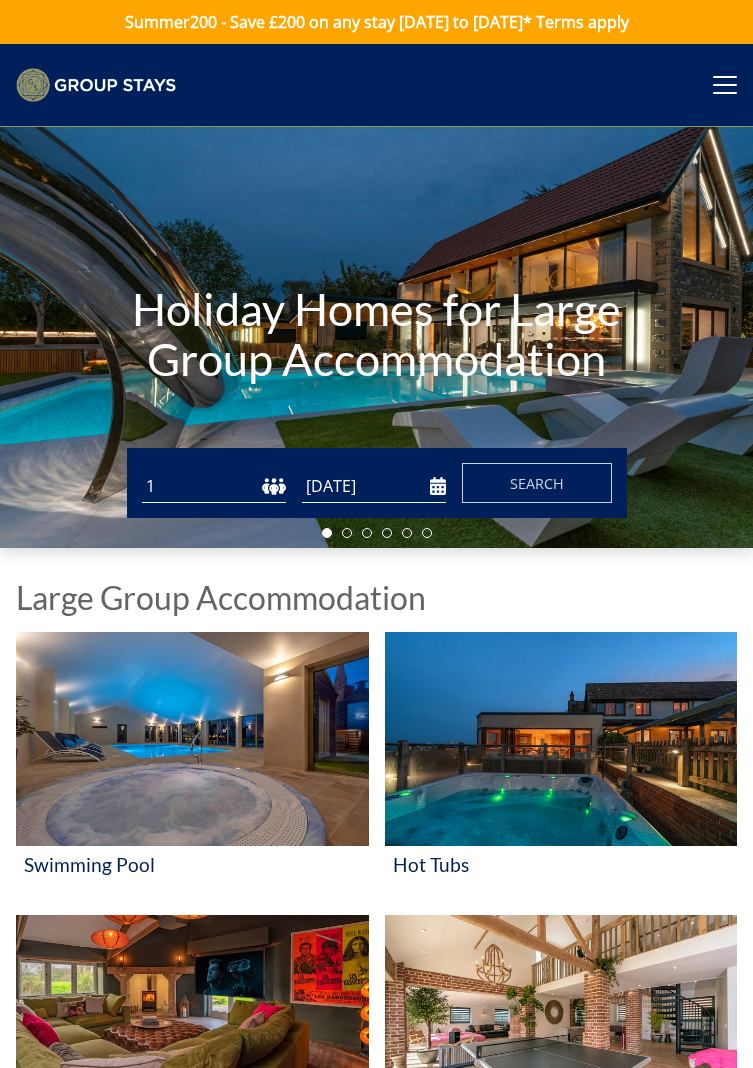 scroll, scrollTop: 0, scrollLeft: 0, axis: both 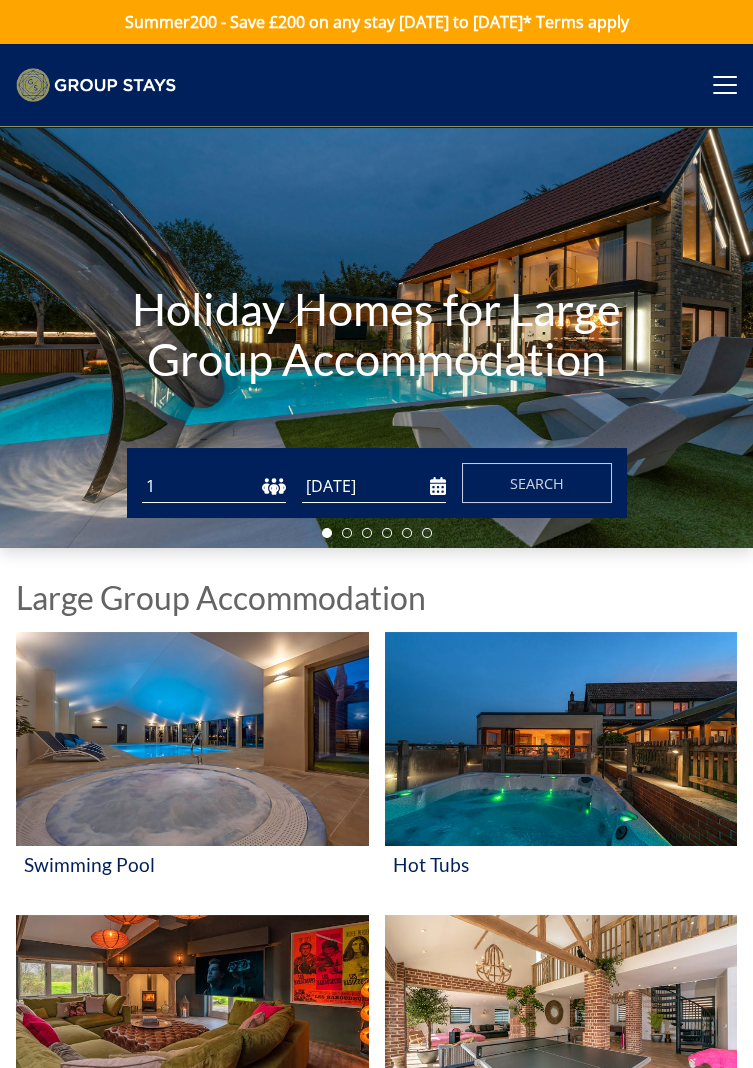 click on "1
2
3
4
5
6
7
8
9
10
11
12
13
14
15
16
17
18
19
20
21
22
23
24
25
26
27
28
29
30
31
32
33
34
35
36
37
38
39
40
41
42
43
44
45
46
47
48
49
50" at bounding box center (214, 486) 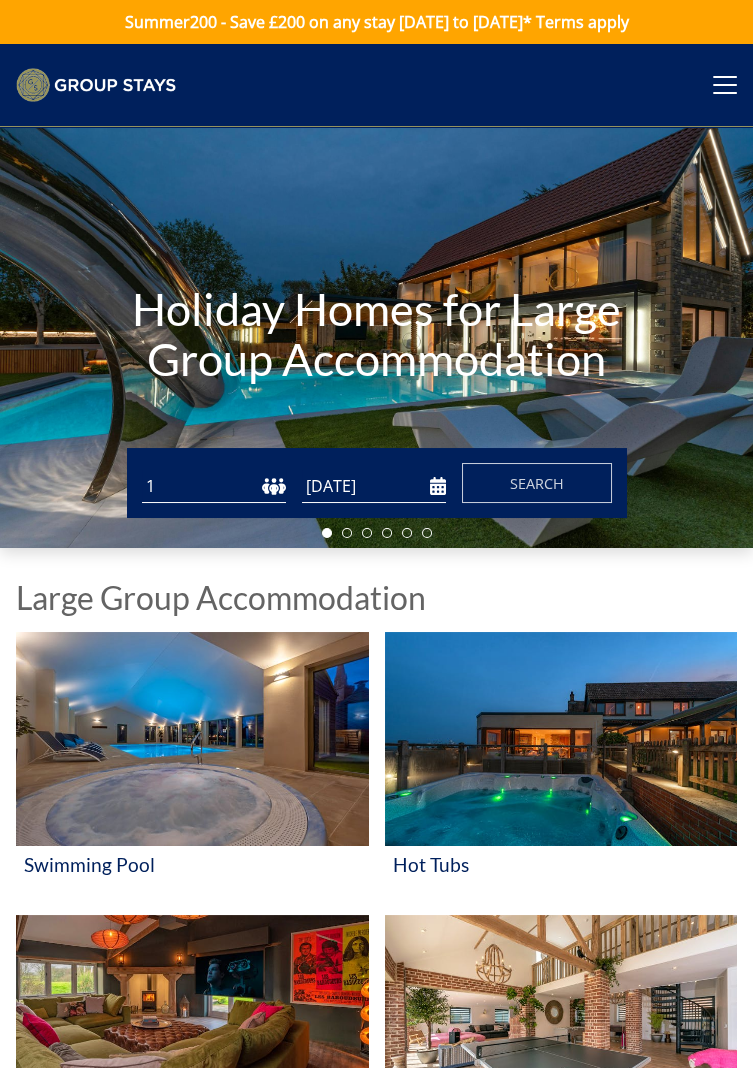 select on "14" 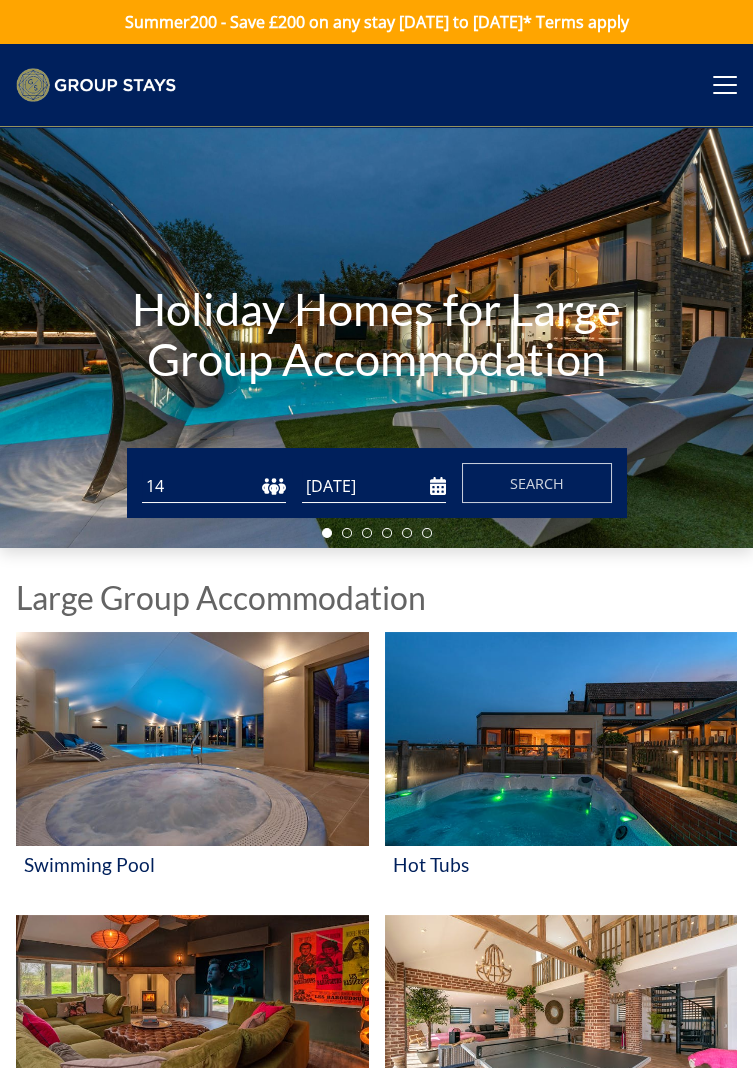 click on "[DATE]" at bounding box center [374, 486] 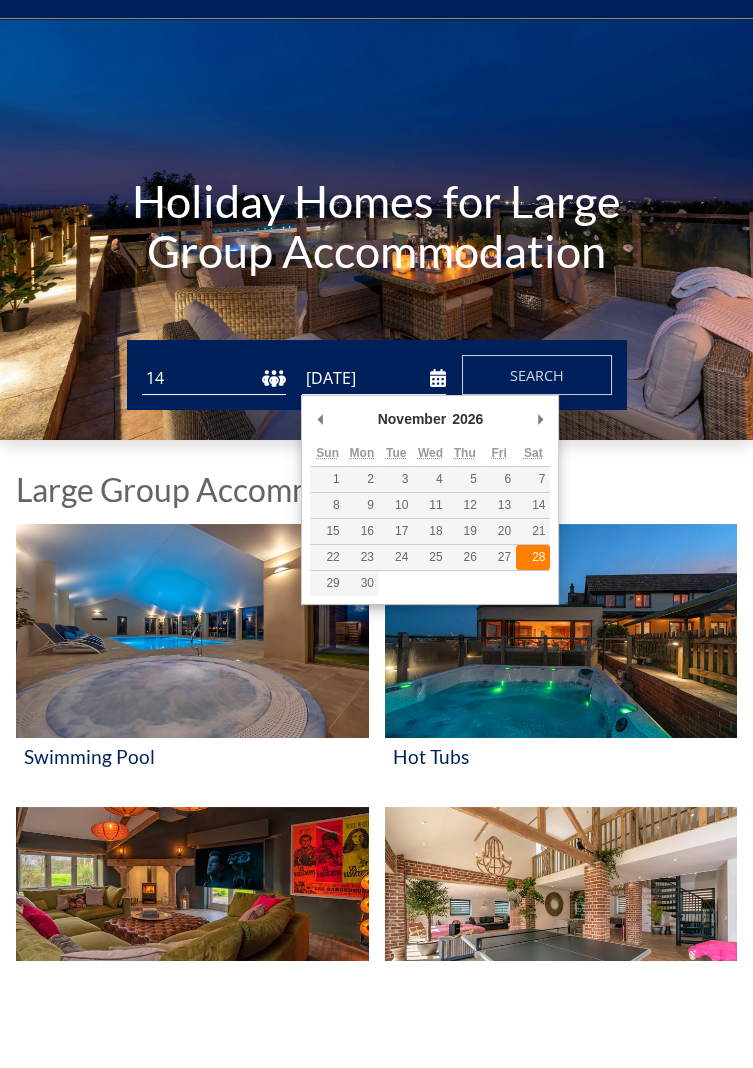 type on "28/11/2026" 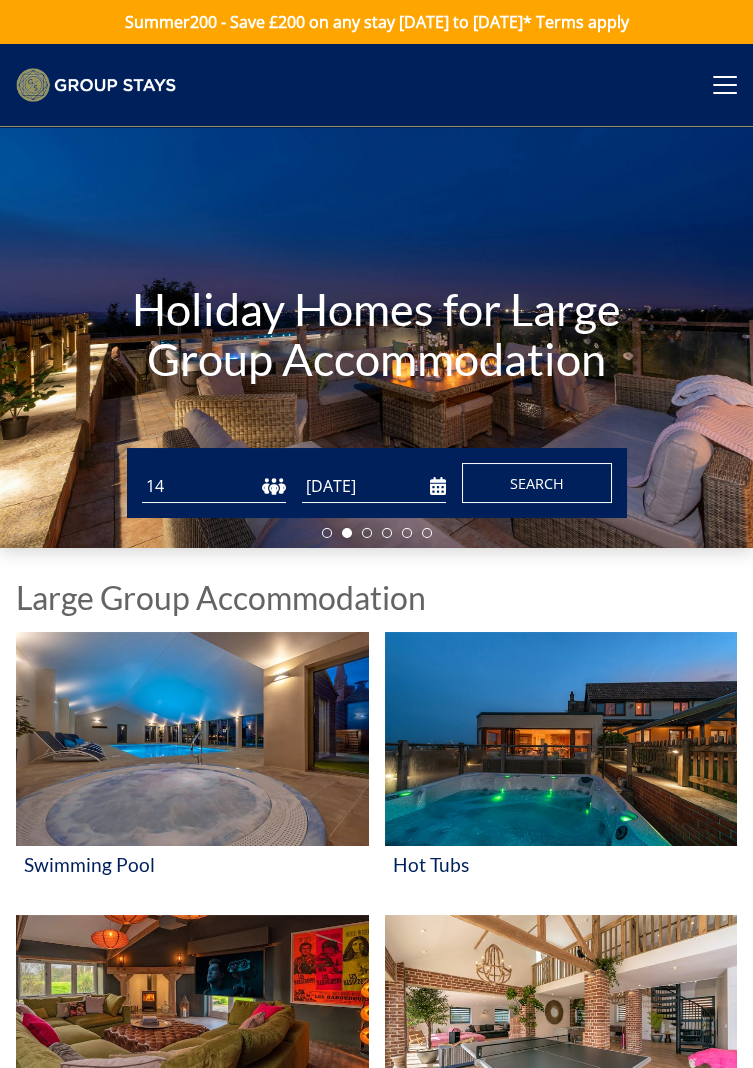 click on "Search" at bounding box center (537, 483) 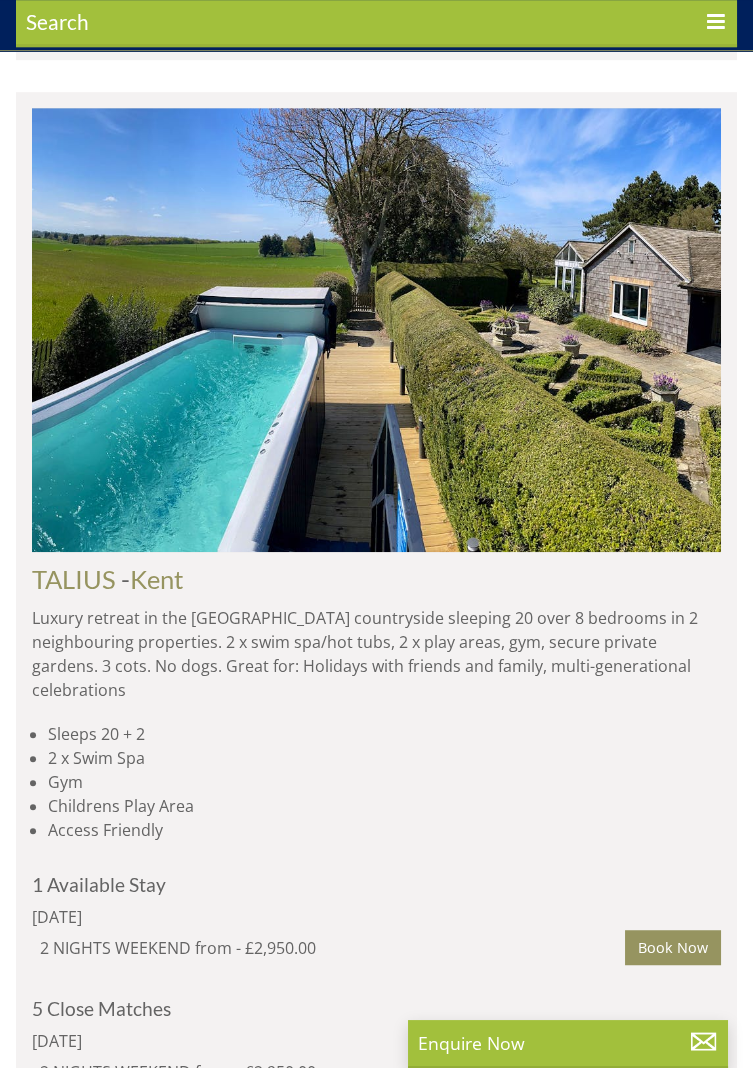 scroll, scrollTop: 2137, scrollLeft: 0, axis: vertical 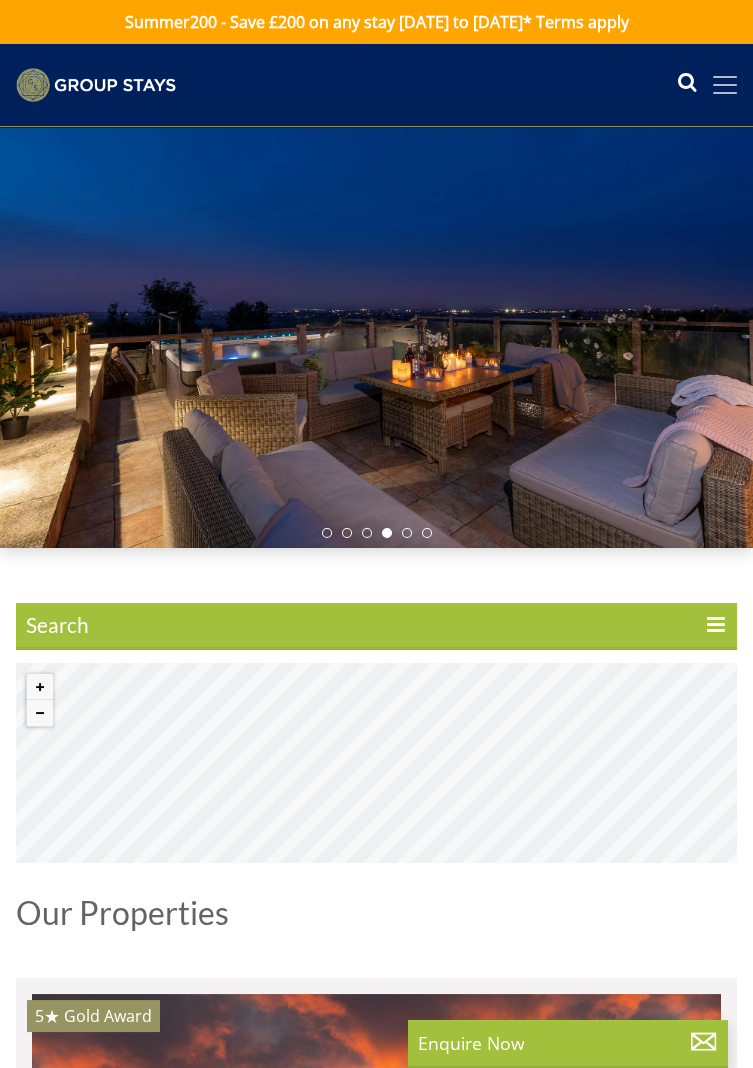 click at bounding box center [725, 85] 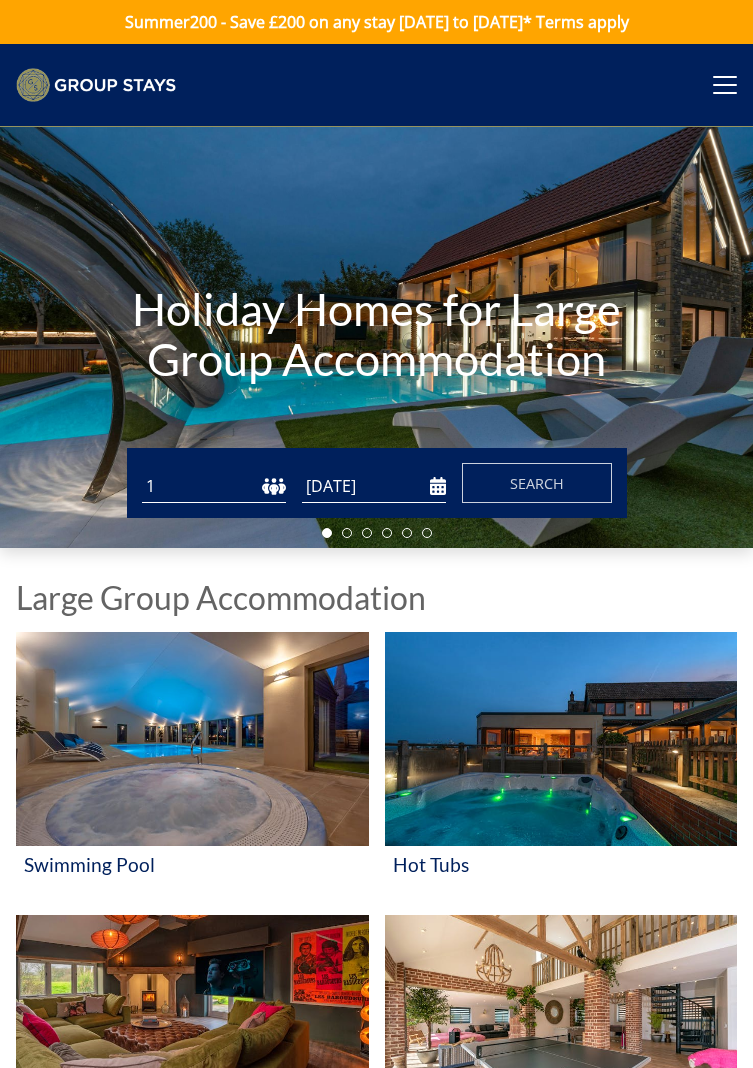 scroll, scrollTop: 0, scrollLeft: 0, axis: both 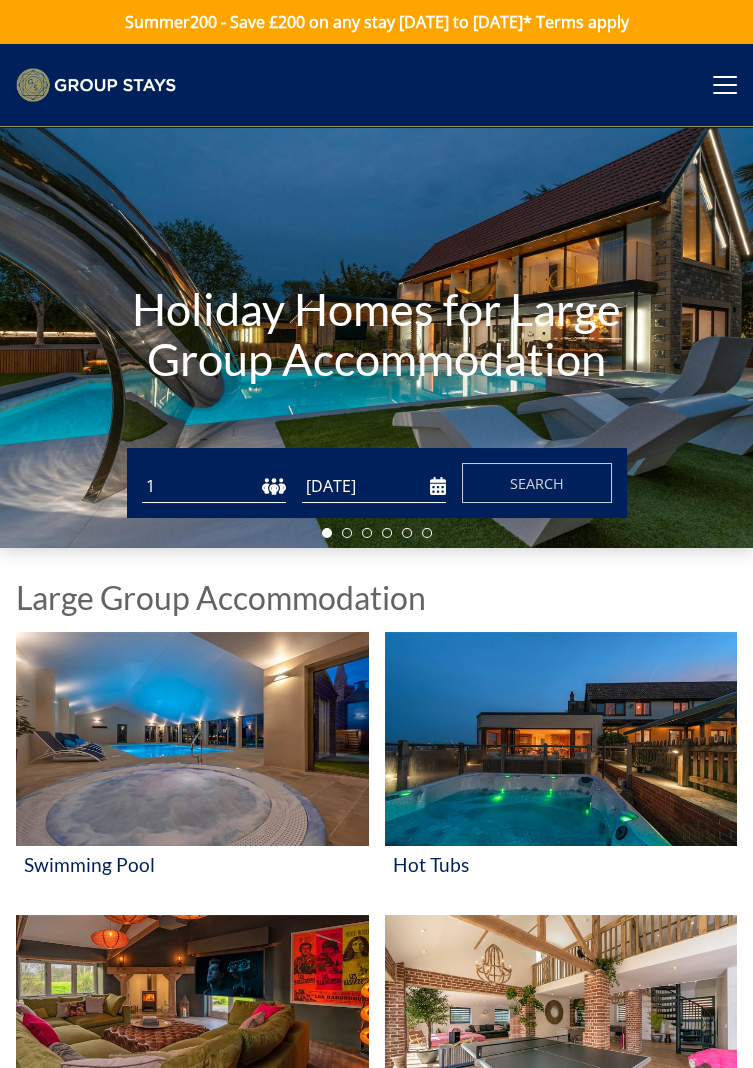 click on "[DATE]" at bounding box center (374, 486) 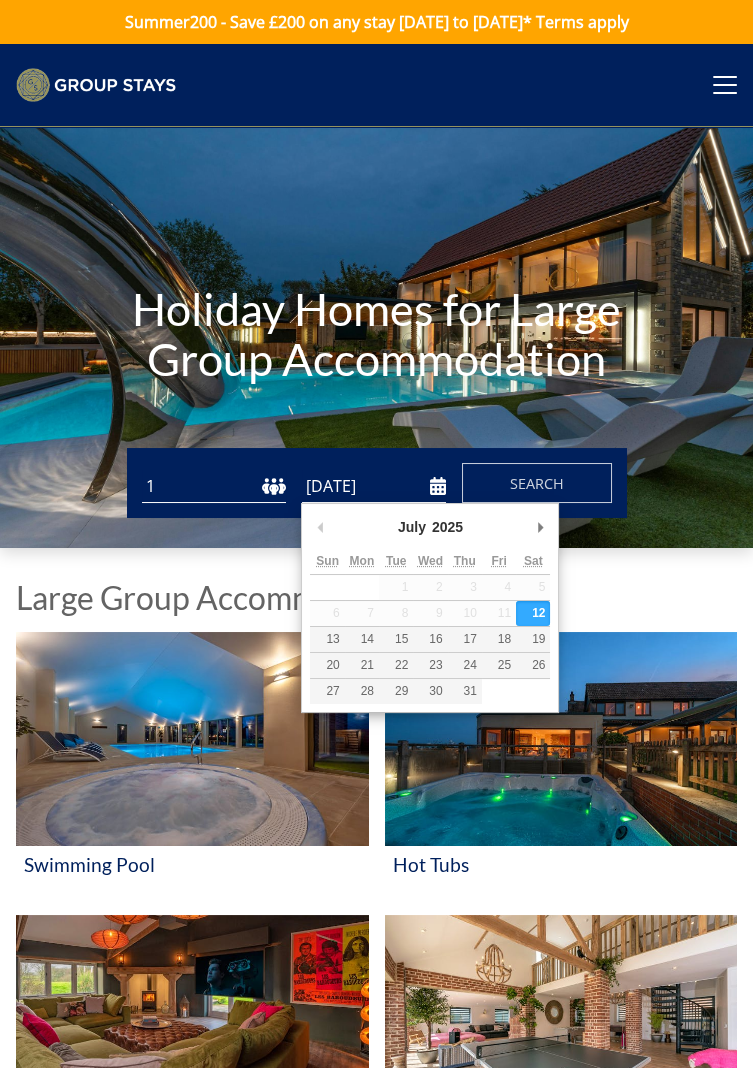 click on "1
2
3
4
5
6
7
8
9
10
11
12
13
14
15
16
17
18
19
20
21
22
23
24
25
26
27
28
29
30
31
32
33
34
35
36
37
38
39
40
41
42
43
44
45
46
47
48
49
50" at bounding box center (214, 486) 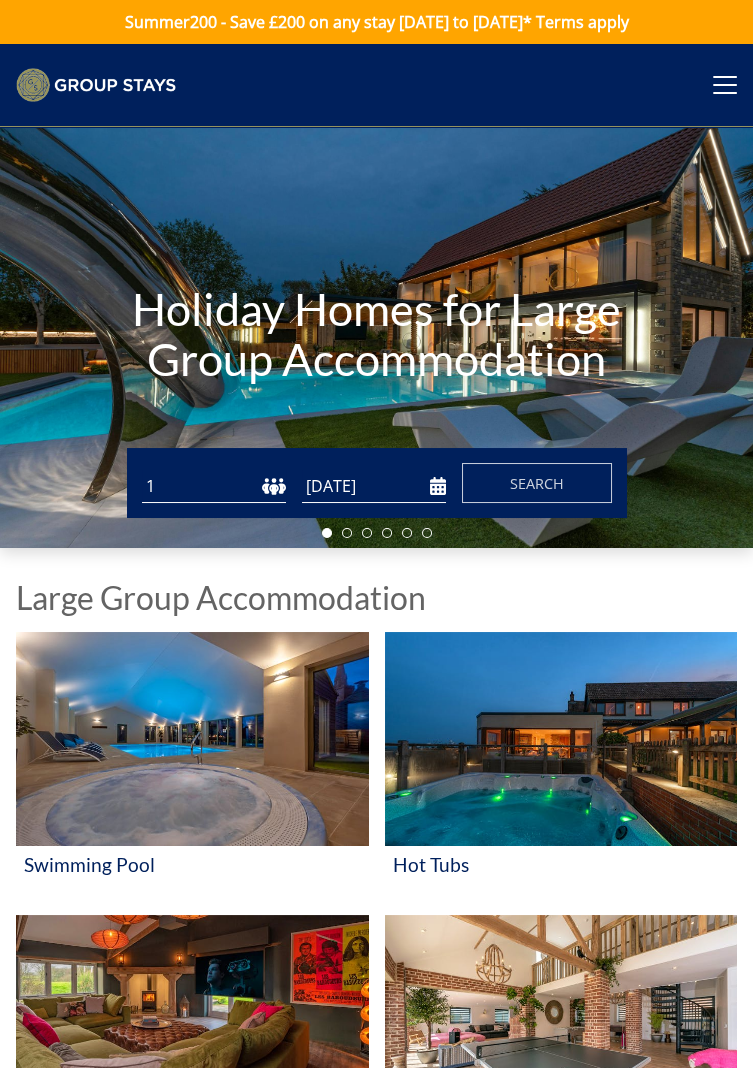 select on "14" 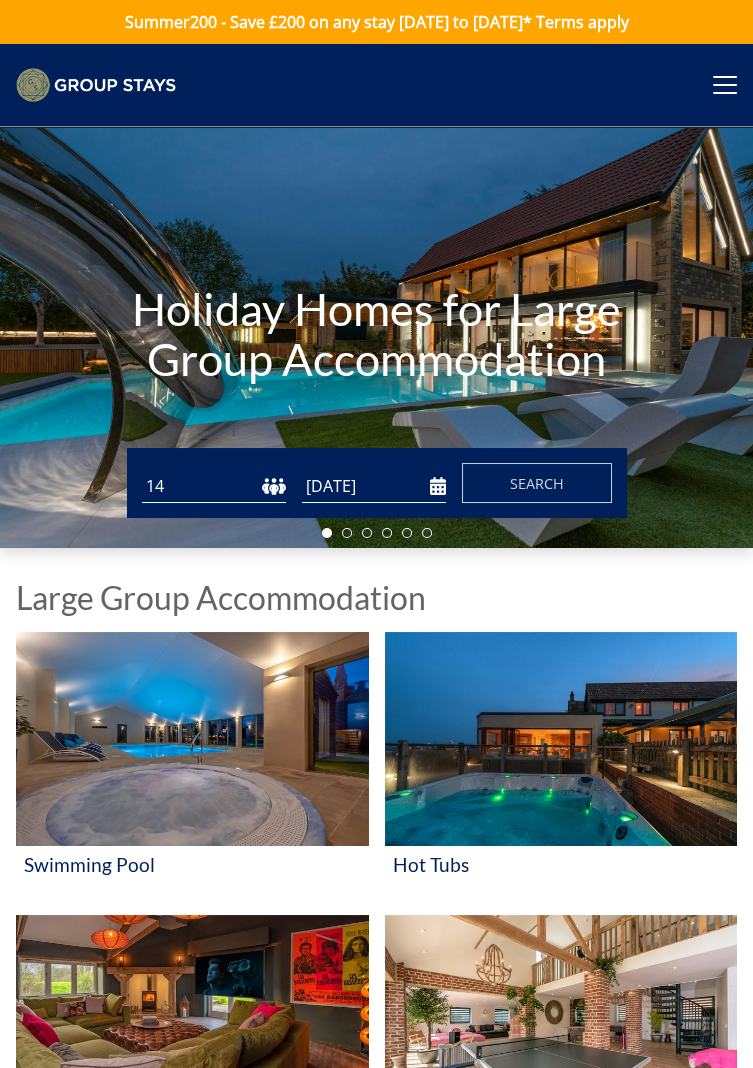 click on "[DATE]" at bounding box center [374, 486] 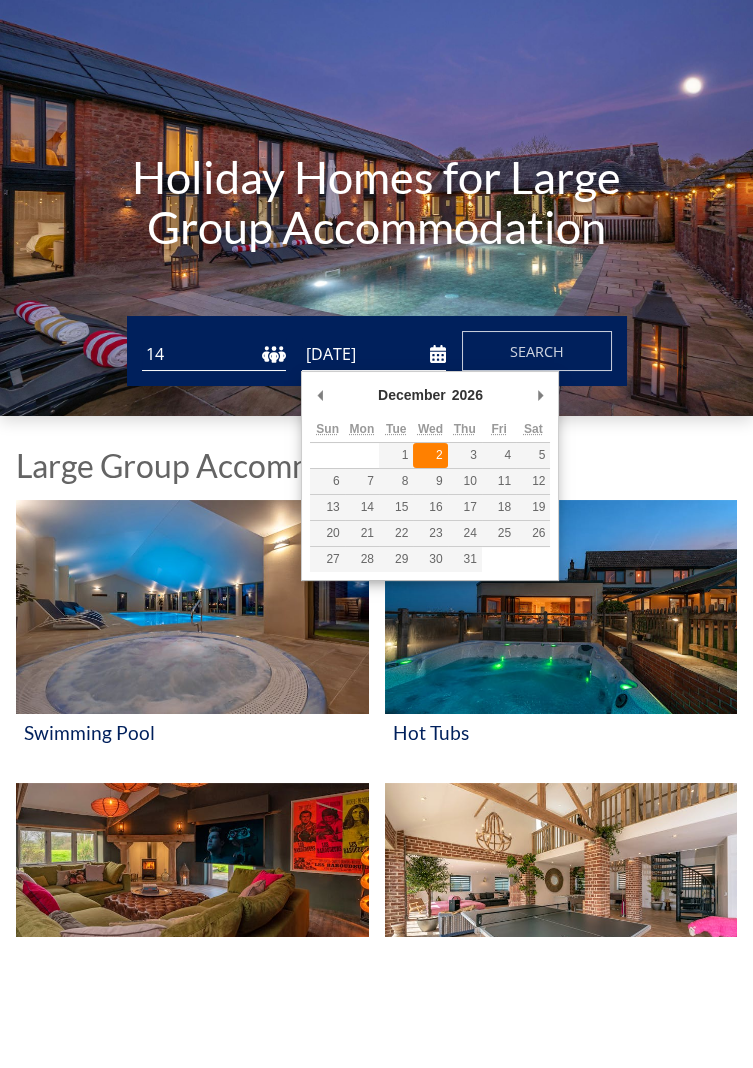 type on "[DATE]" 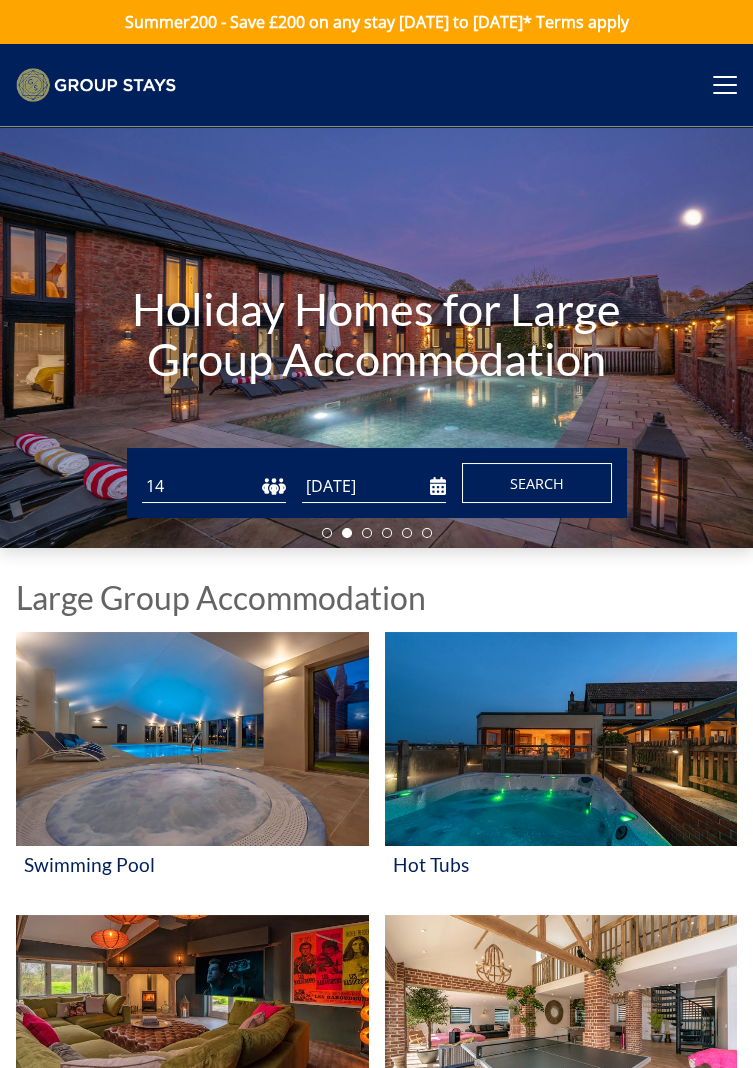 click on "Search" at bounding box center (537, 483) 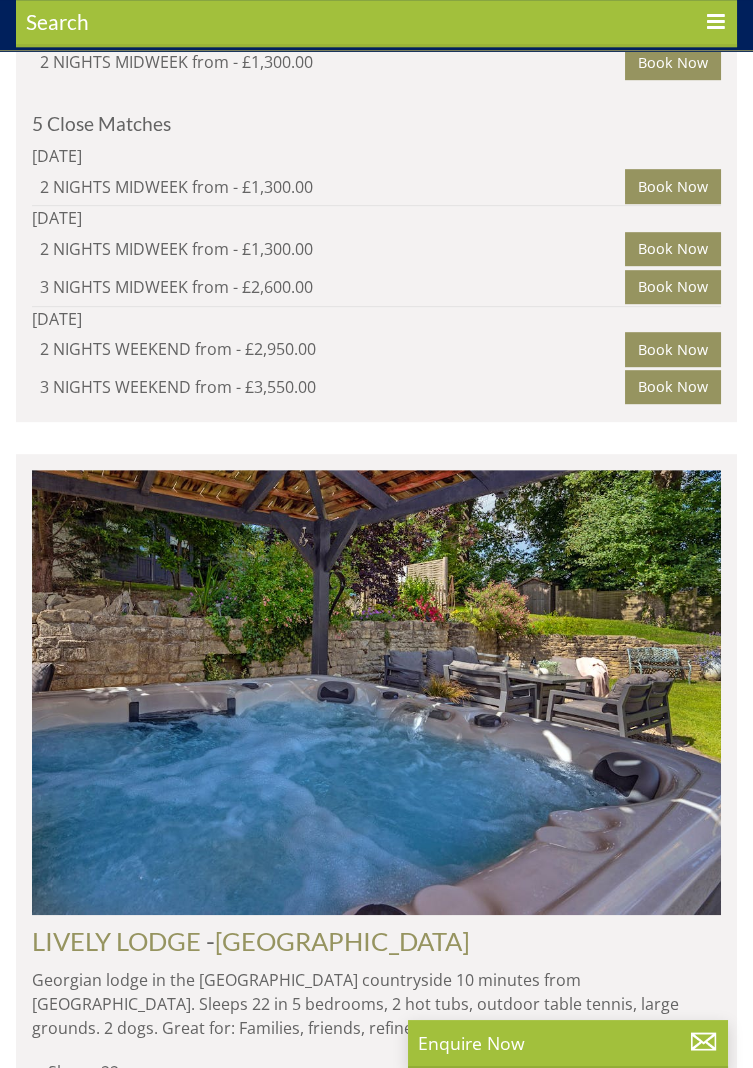 scroll, scrollTop: 2144, scrollLeft: 0, axis: vertical 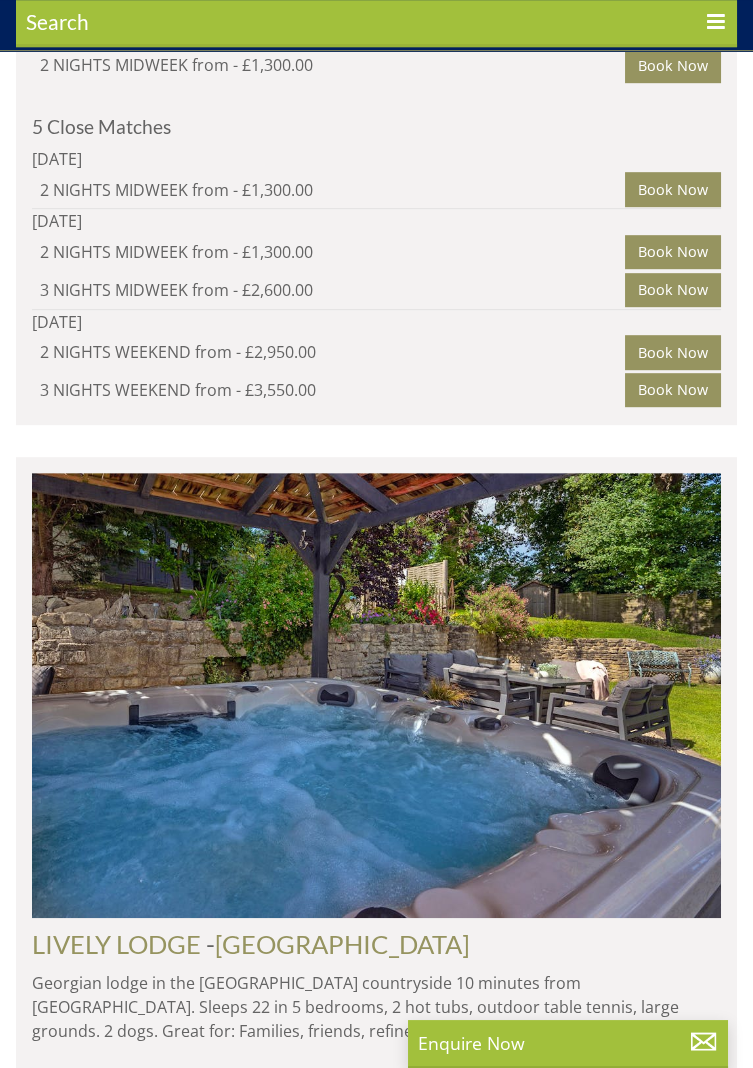 click at bounding box center [377, -330] 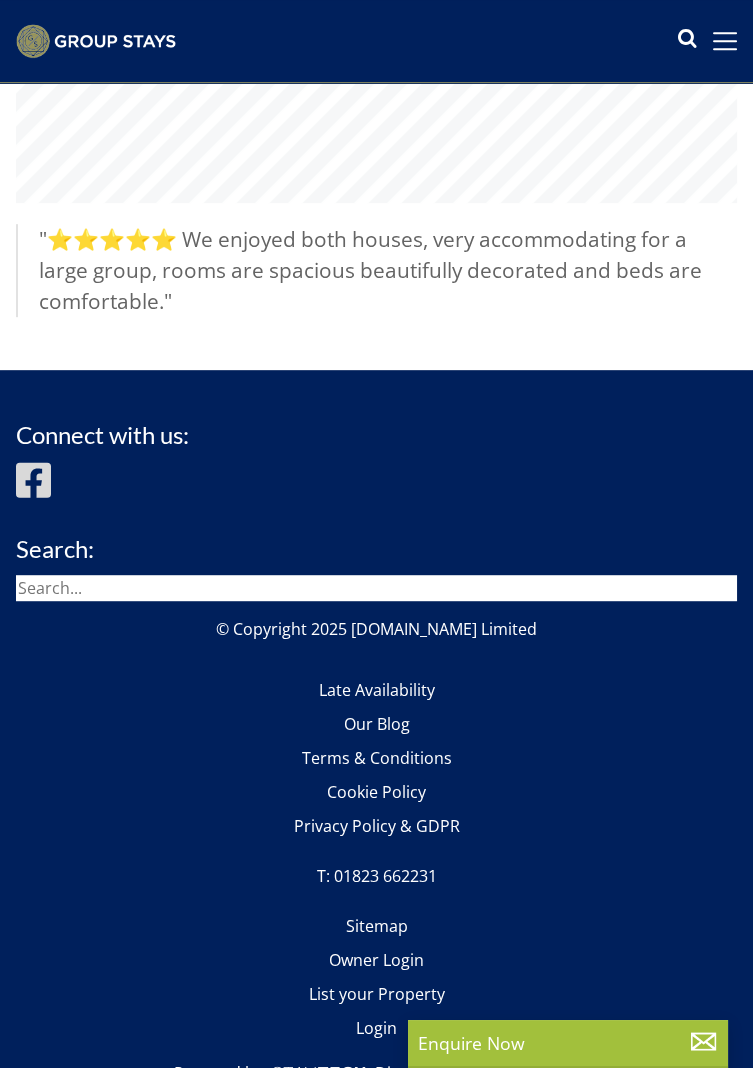 scroll, scrollTop: 0, scrollLeft: 0, axis: both 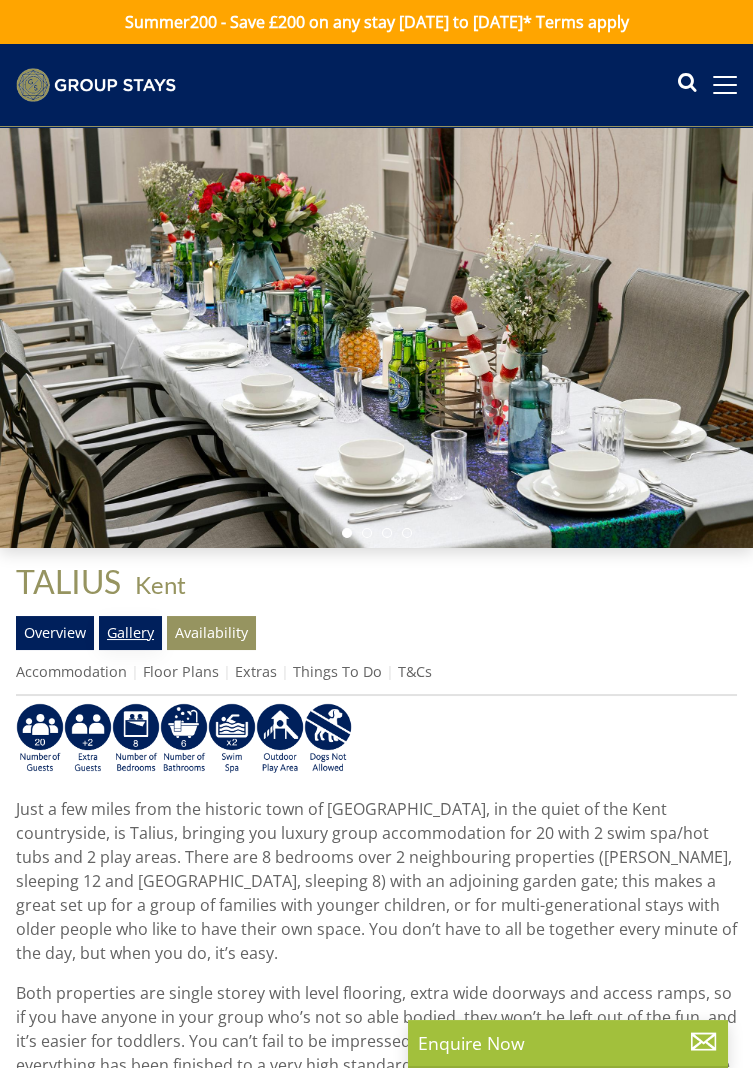 click on "Gallery" at bounding box center [130, 633] 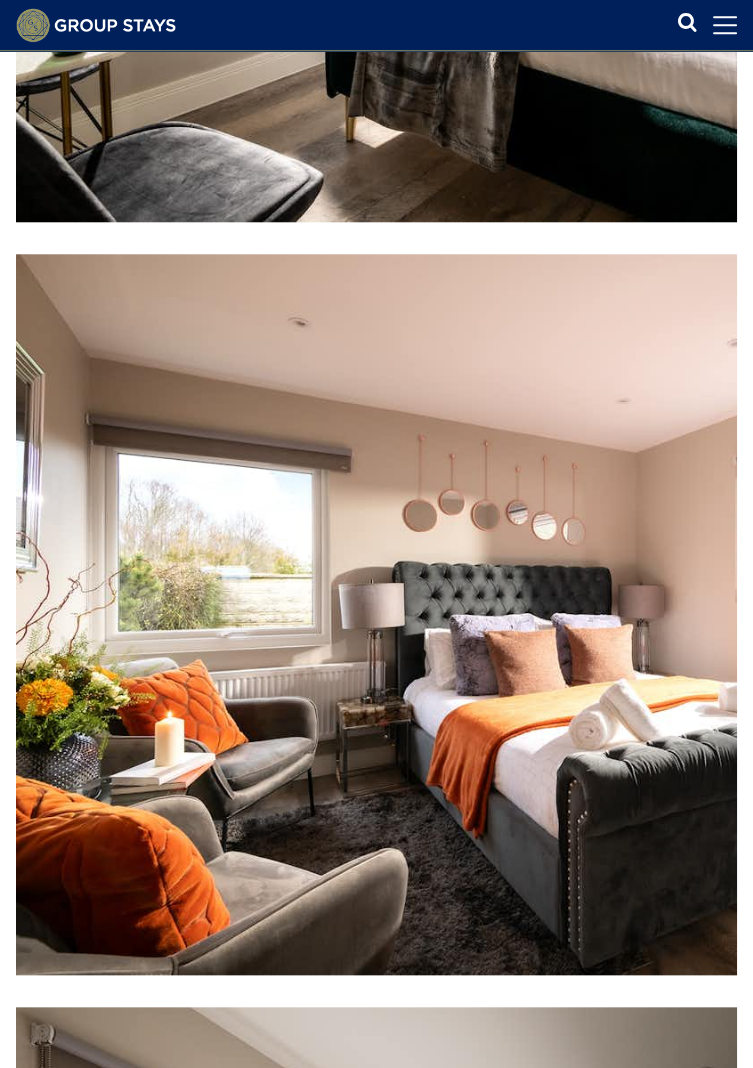 scroll, scrollTop: 16227, scrollLeft: 0, axis: vertical 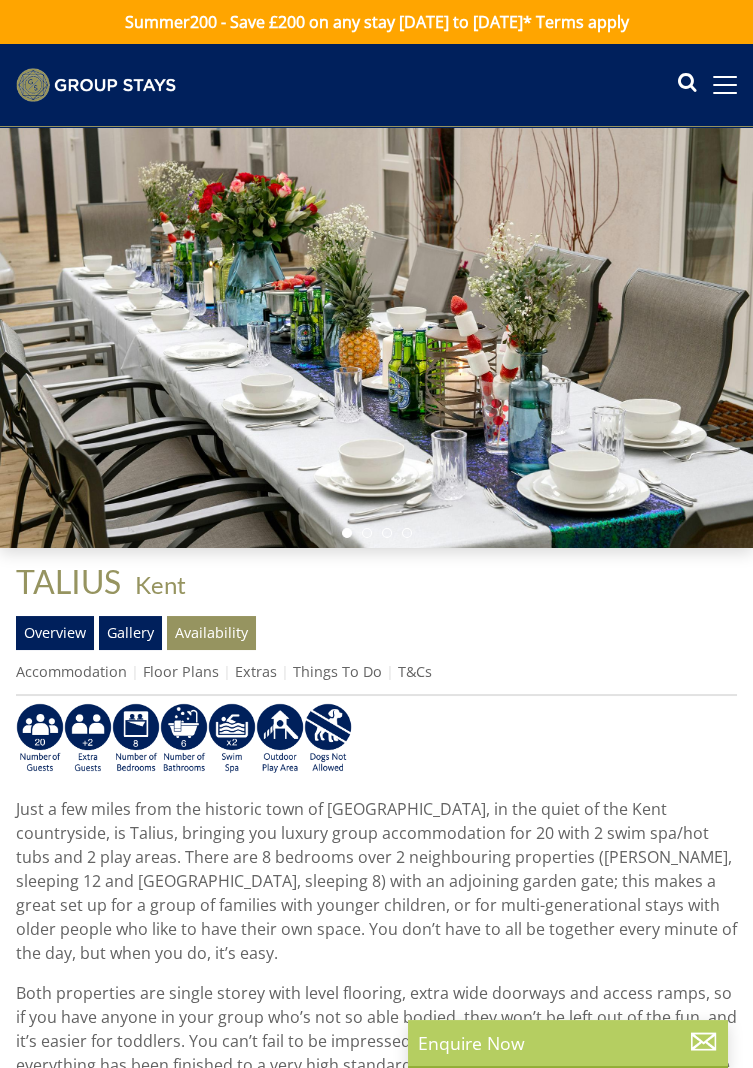 click on "Enquire Now" at bounding box center [568, 1043] 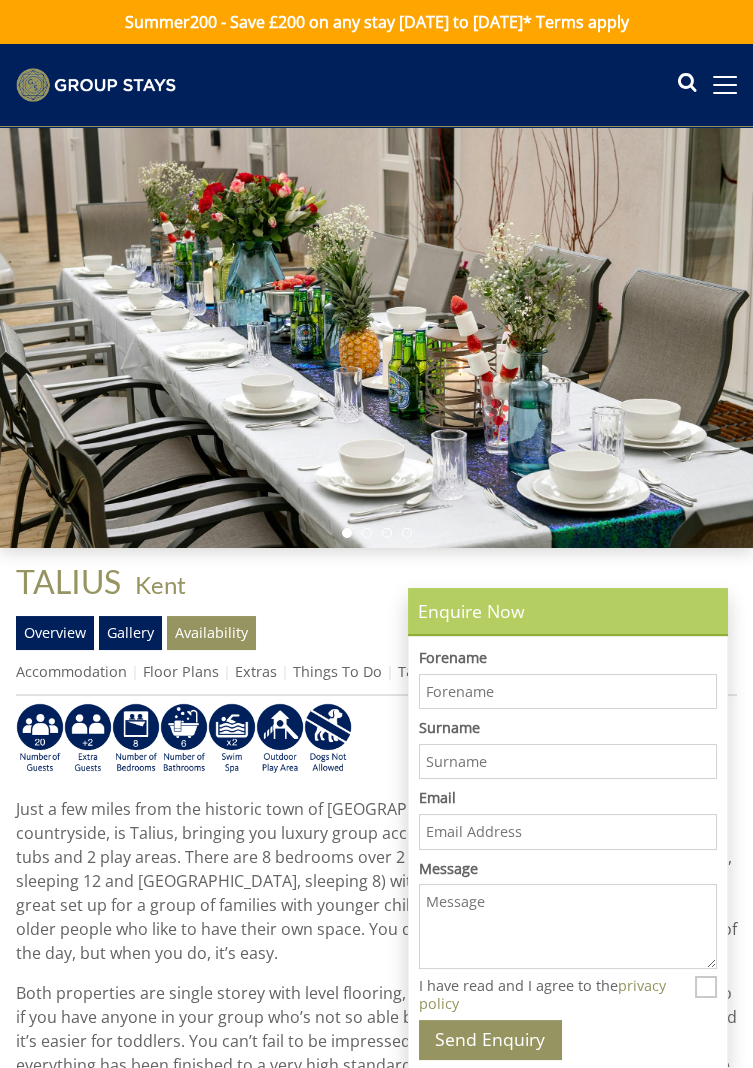 scroll, scrollTop: 0, scrollLeft: 0, axis: both 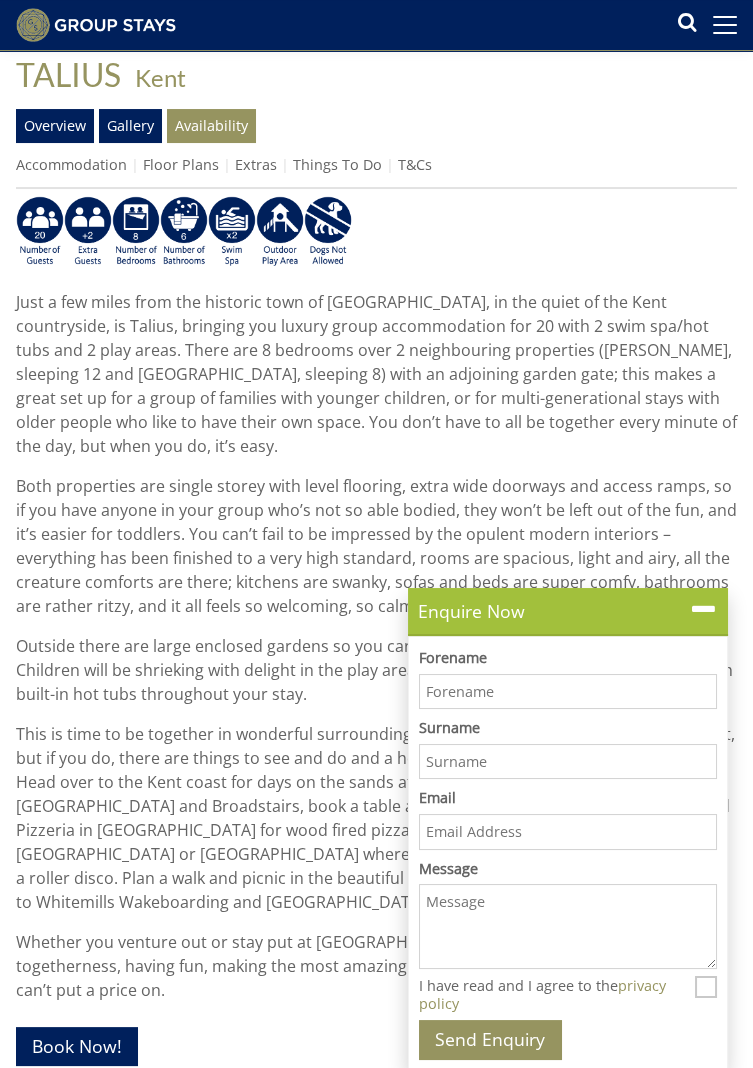 click on "Forename" at bounding box center (568, 692) 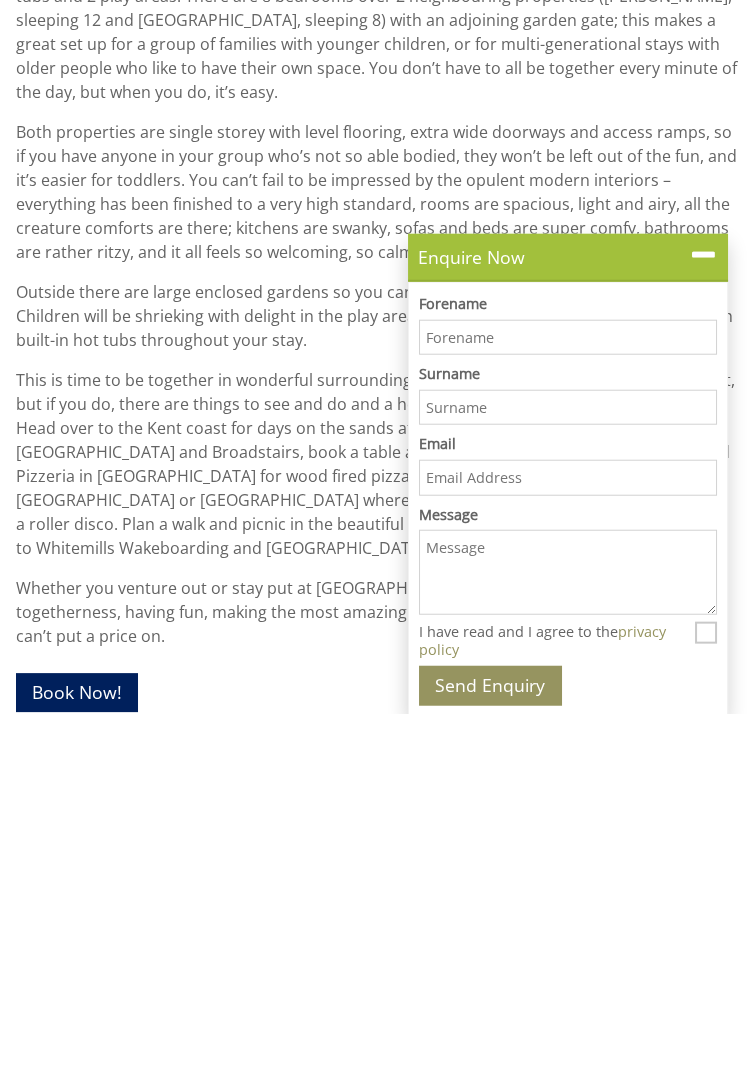 scroll, scrollTop: 475, scrollLeft: 0, axis: vertical 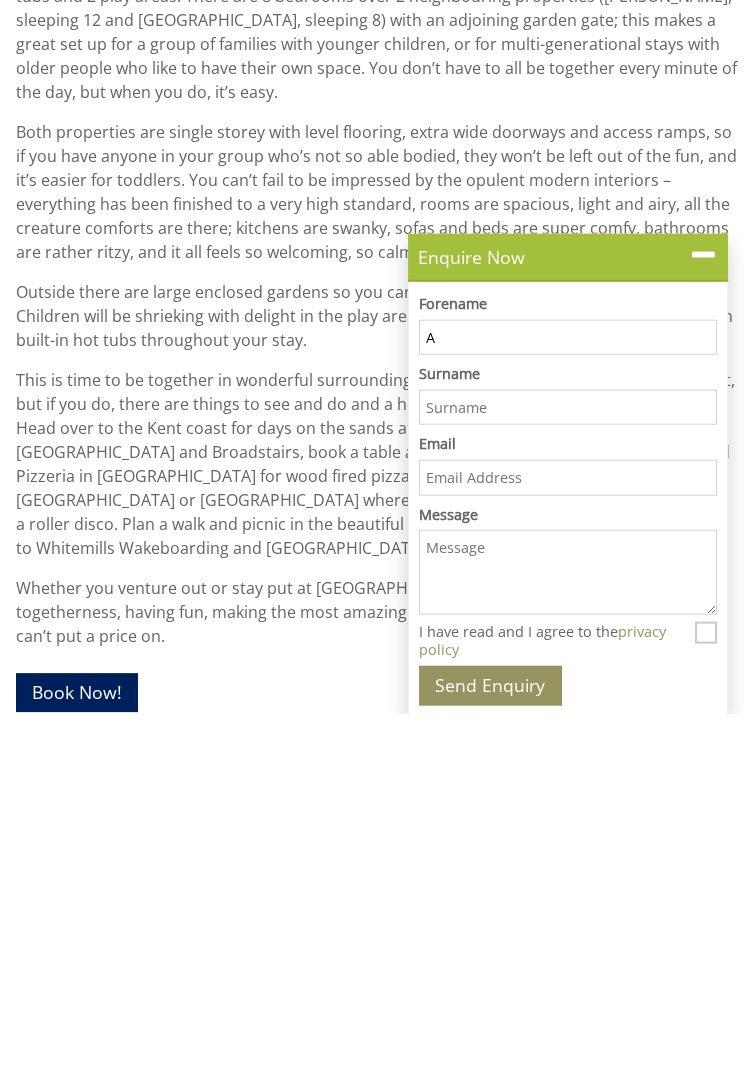 type on "[PERSON_NAME]" 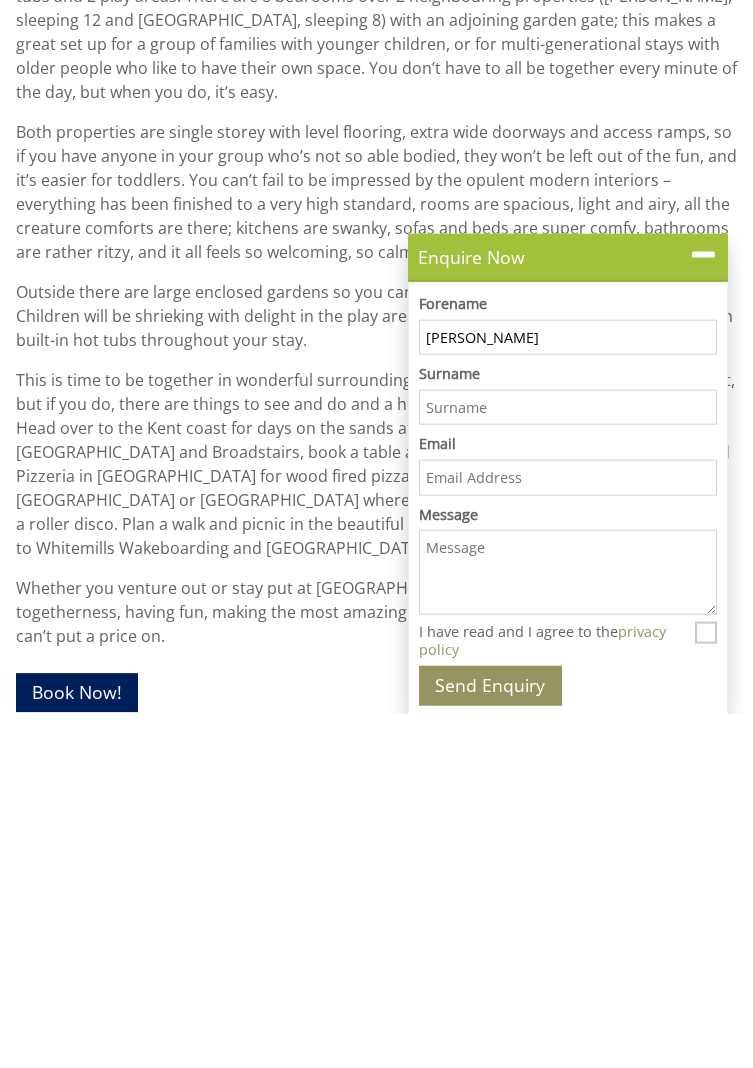 type on "MONK" 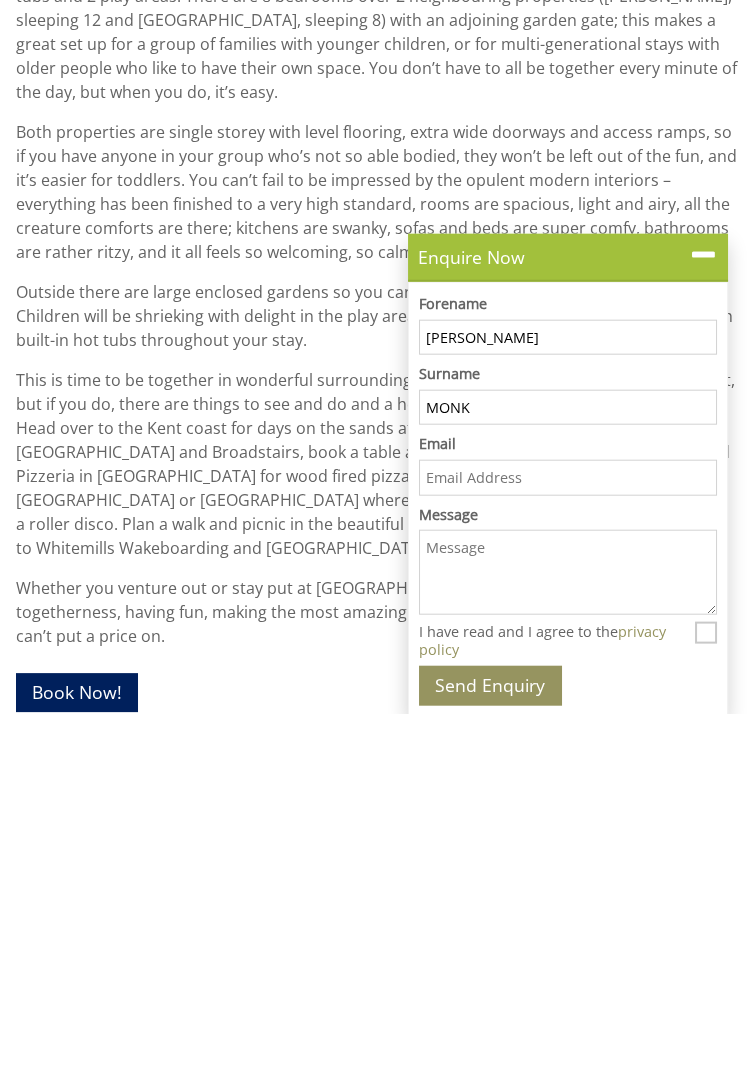 type on "[EMAIL_ADDRESS][DOMAIN_NAME]" 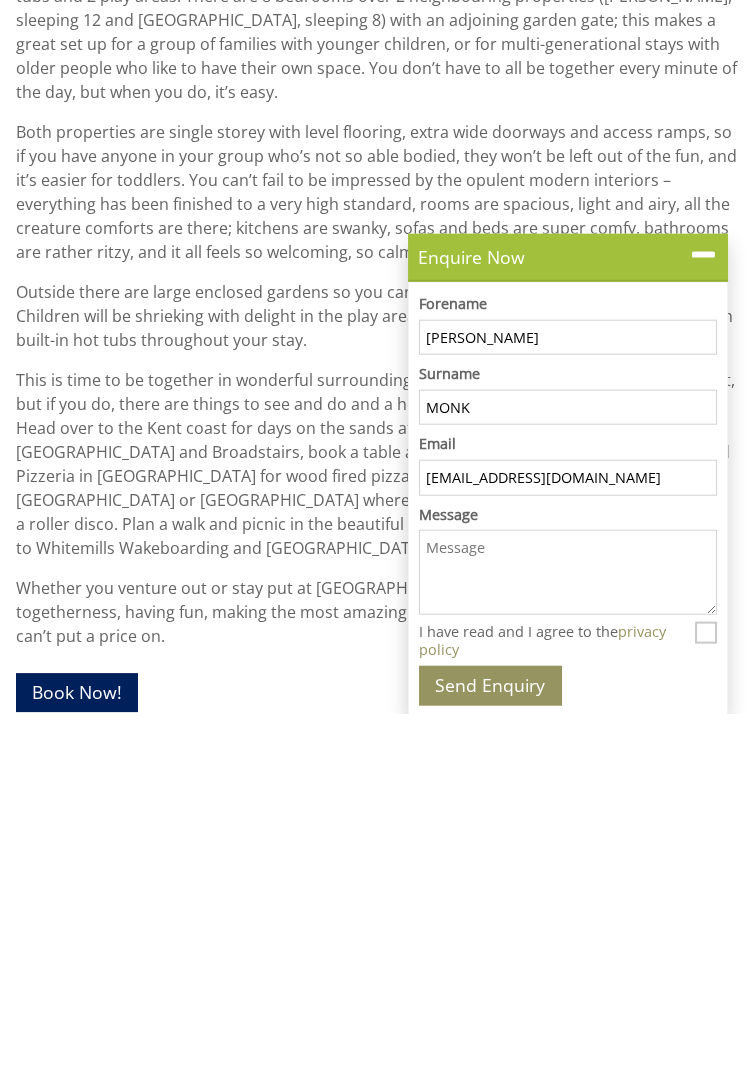 scroll, scrollTop: 475, scrollLeft: 0, axis: vertical 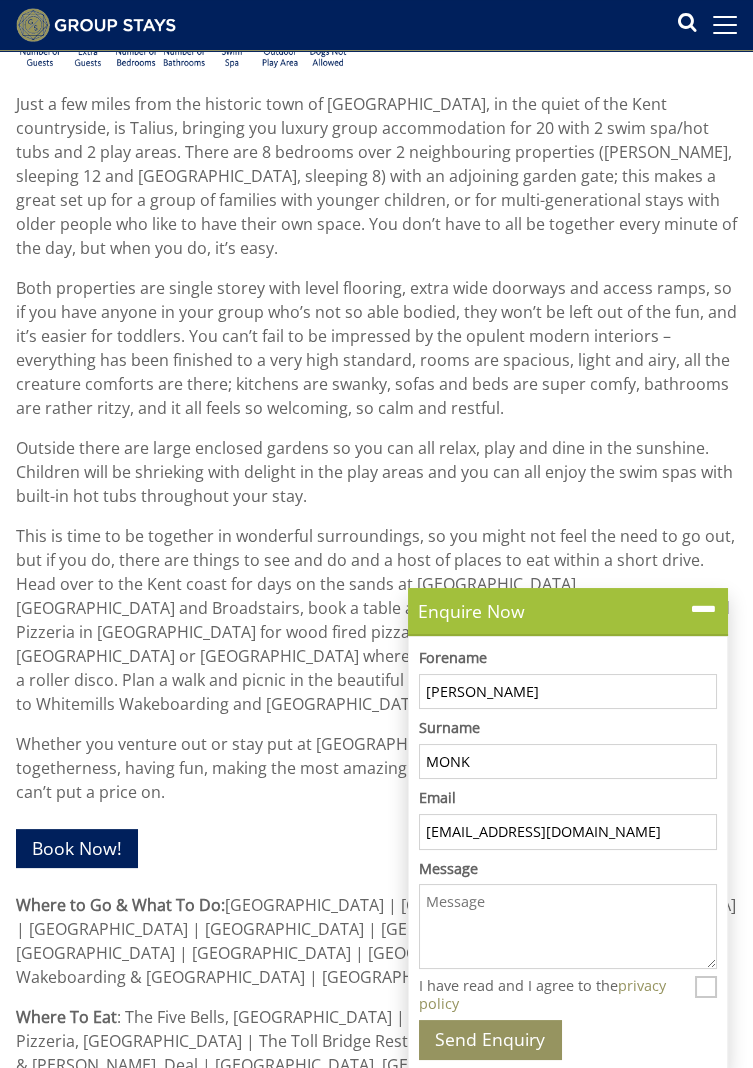 click on "Message" at bounding box center (568, 926) 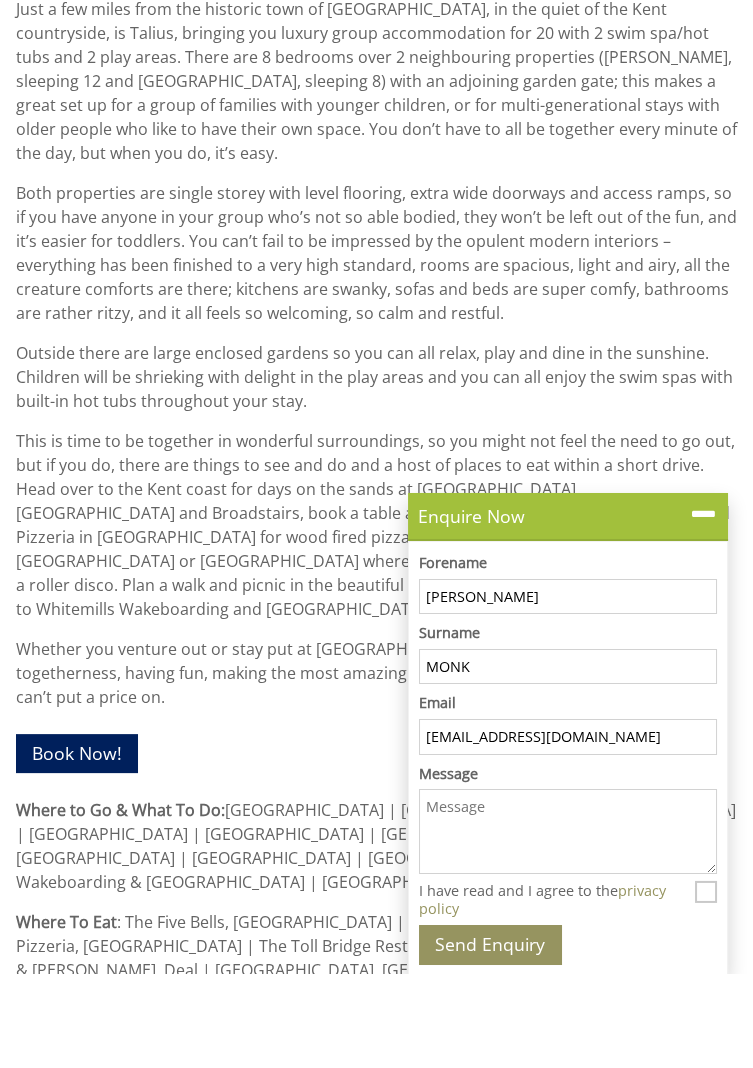 scroll, scrollTop: 894, scrollLeft: 0, axis: vertical 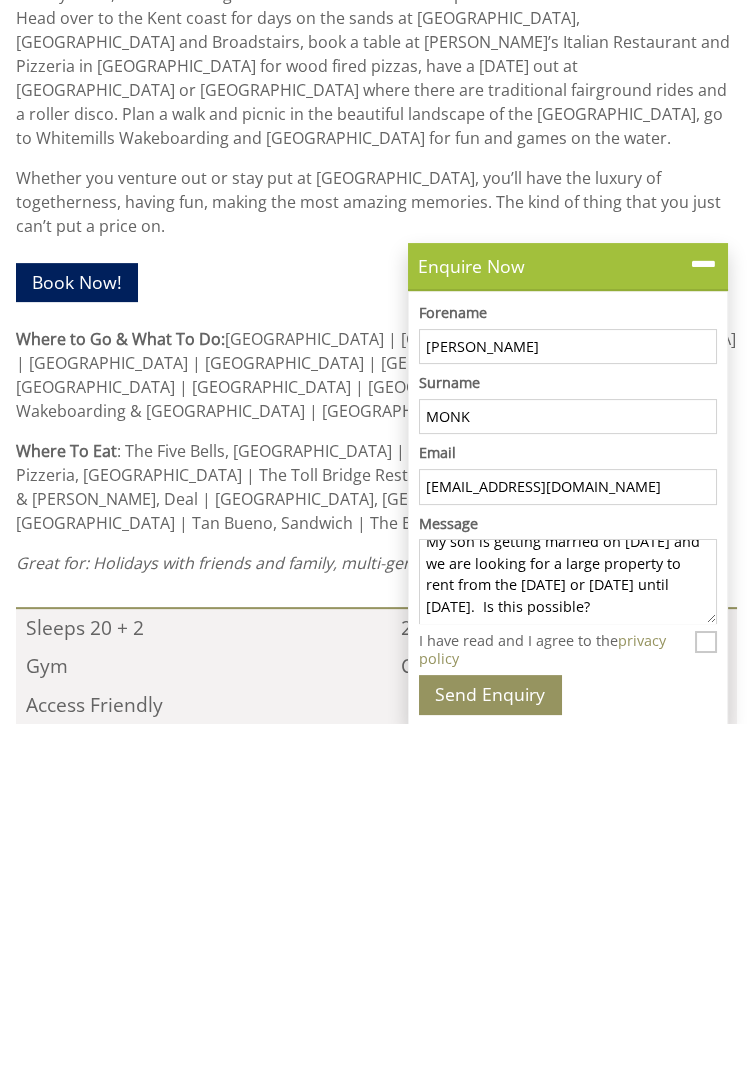type on "My son is getting married on [DATE] and we are looking for a large property to rent from the [DATE] or [DATE] until [DATE].  Is this possible?" 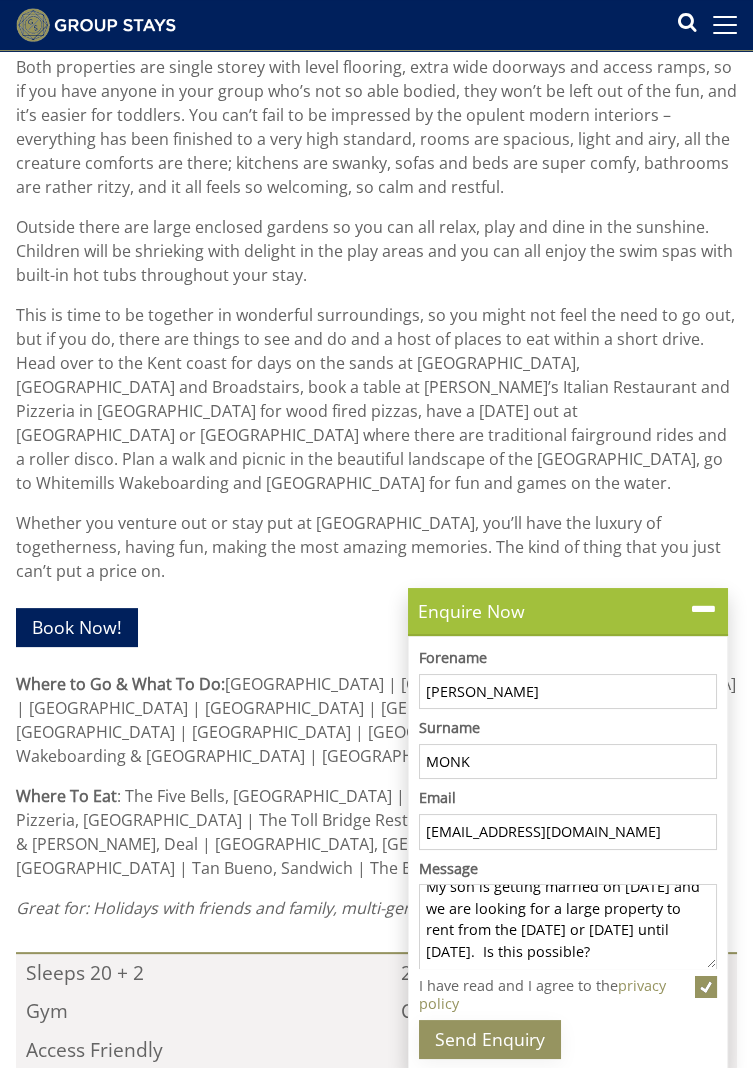 click on "Send Enquiry" at bounding box center (490, 1039) 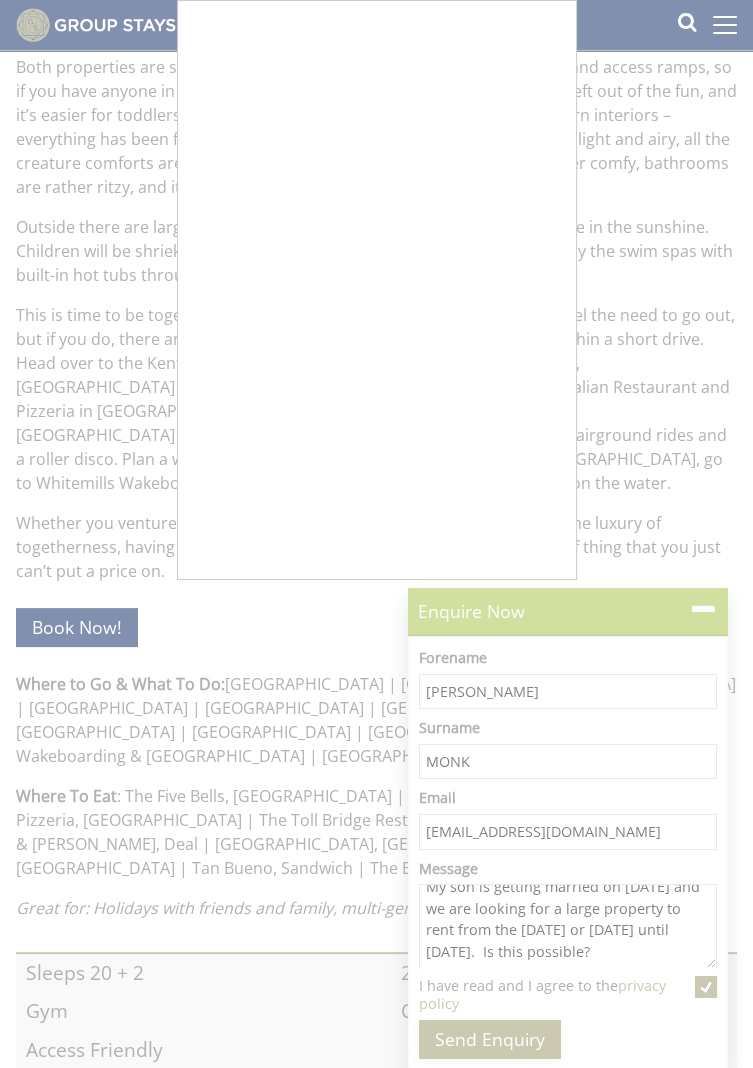 scroll, scrollTop: 892, scrollLeft: 0, axis: vertical 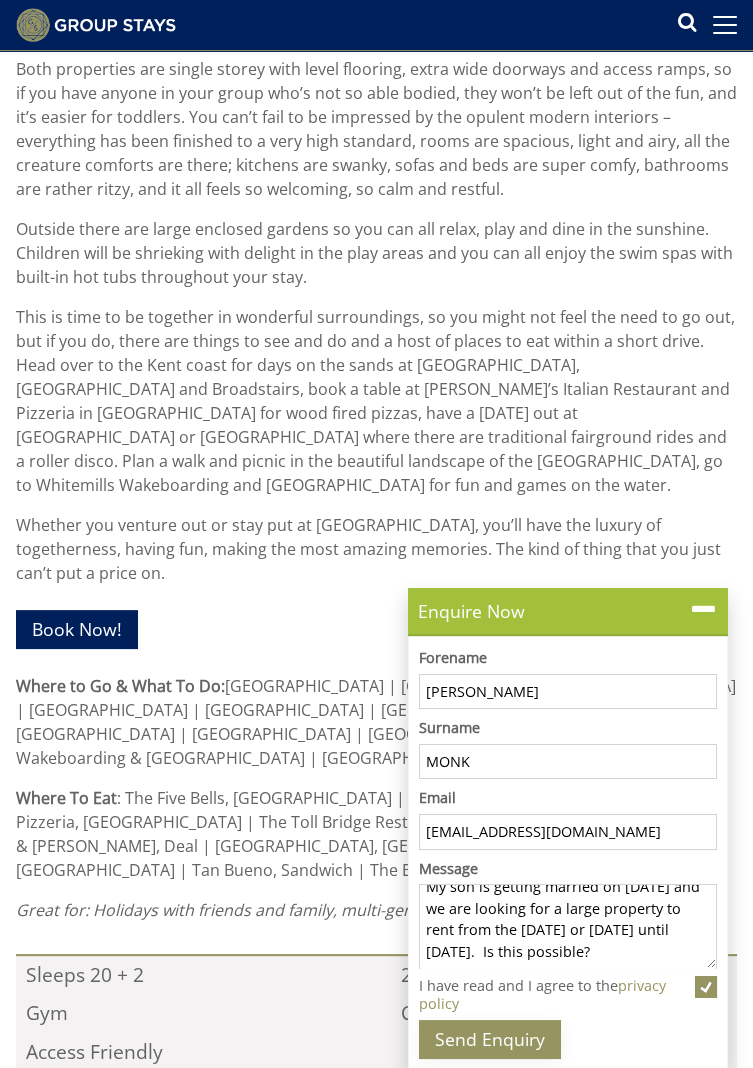 click on "Send Enquiry" at bounding box center [490, 1039] 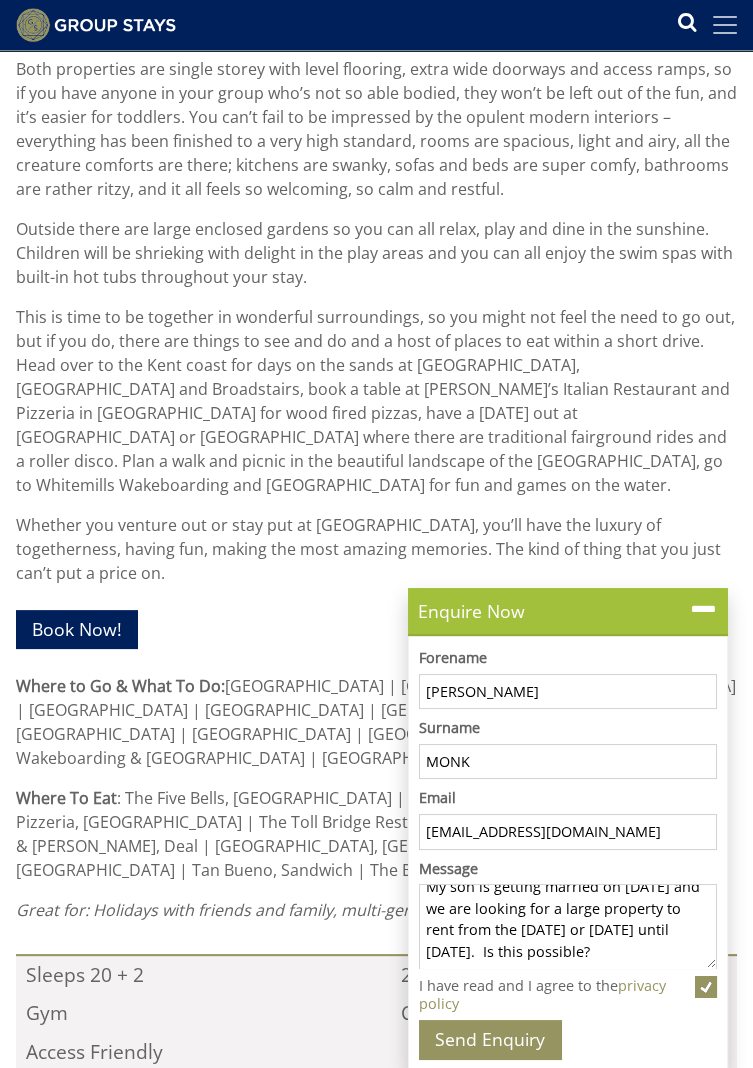 click at bounding box center (725, 25) 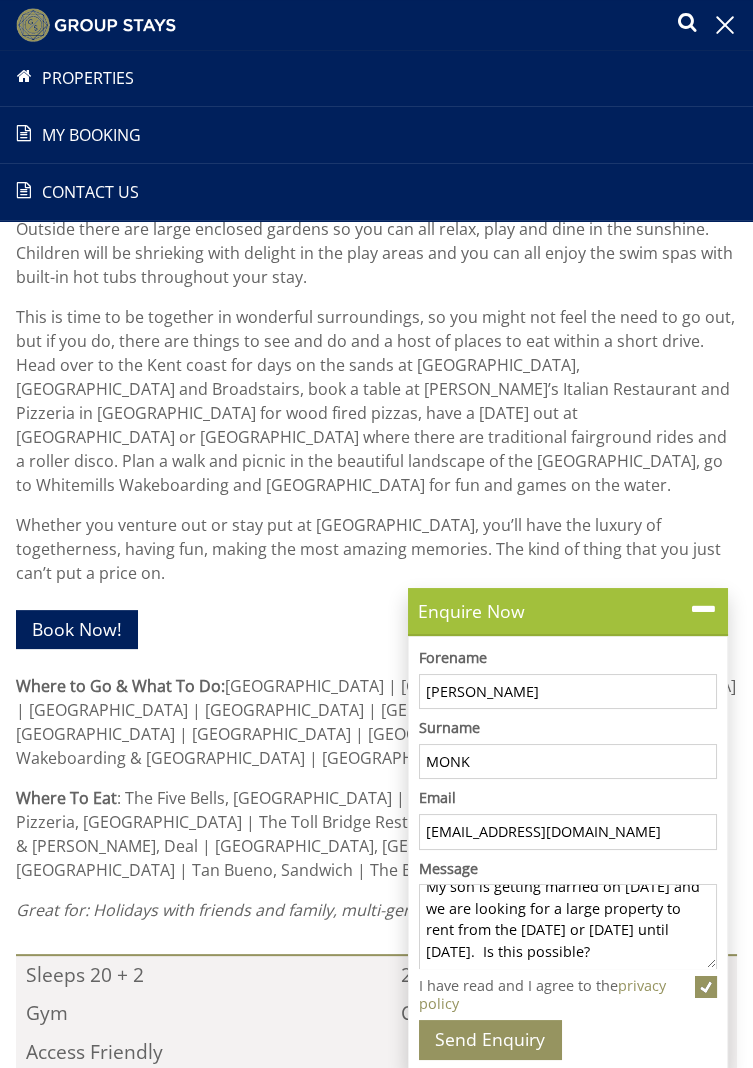 click on "Contact Us  [PHONE_NUMBER]" at bounding box center [376, 192] 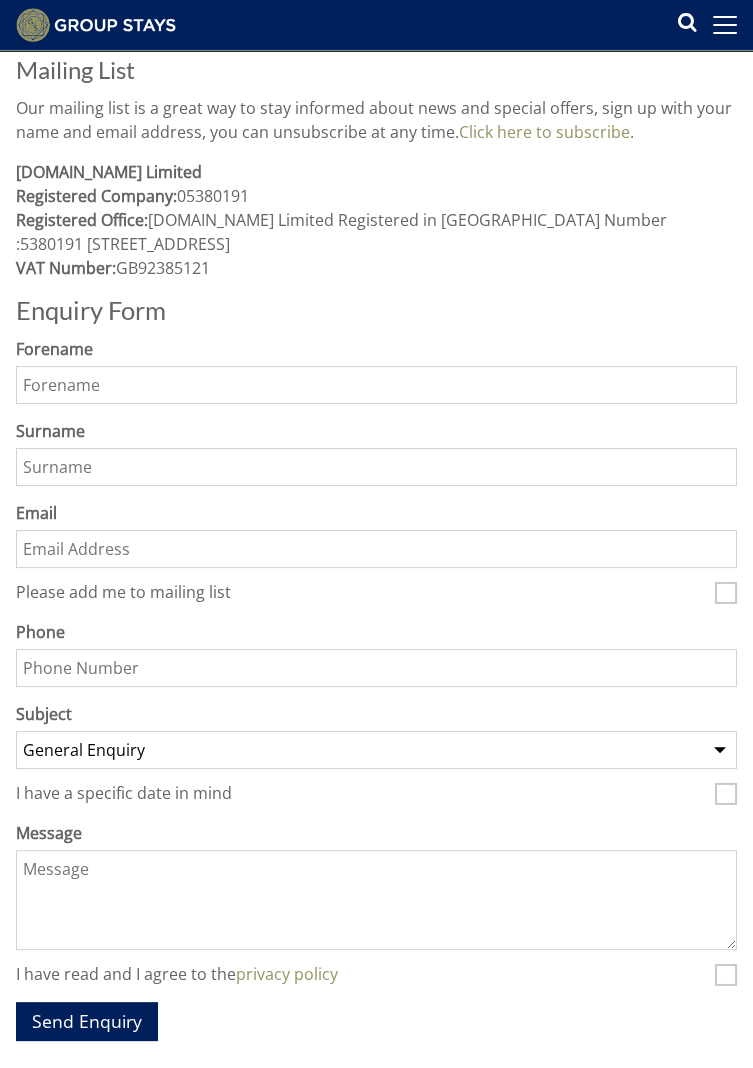 scroll, scrollTop: 930, scrollLeft: 0, axis: vertical 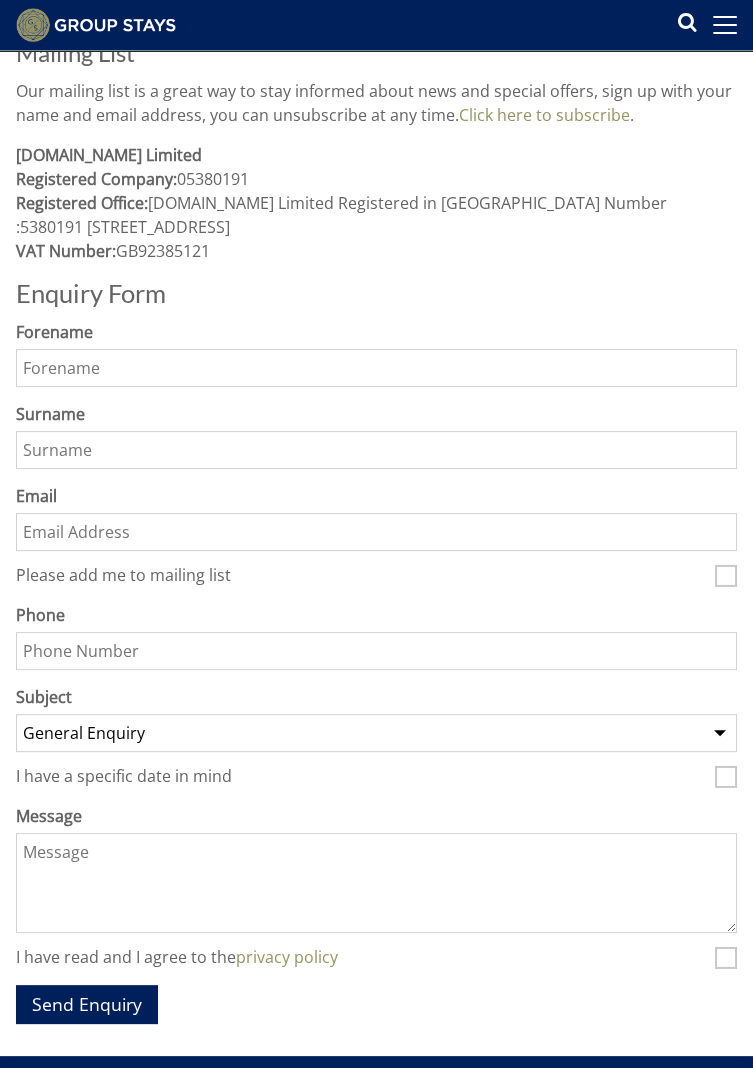 click on "Forename" at bounding box center [376, 368] 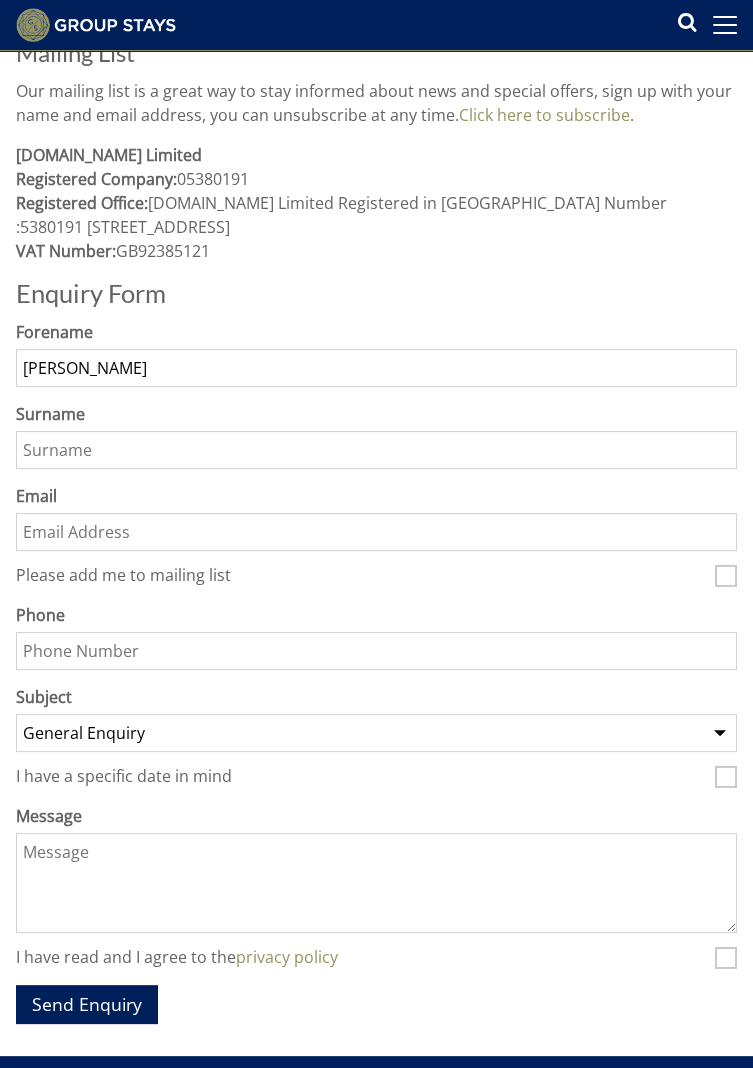 type on "MONK" 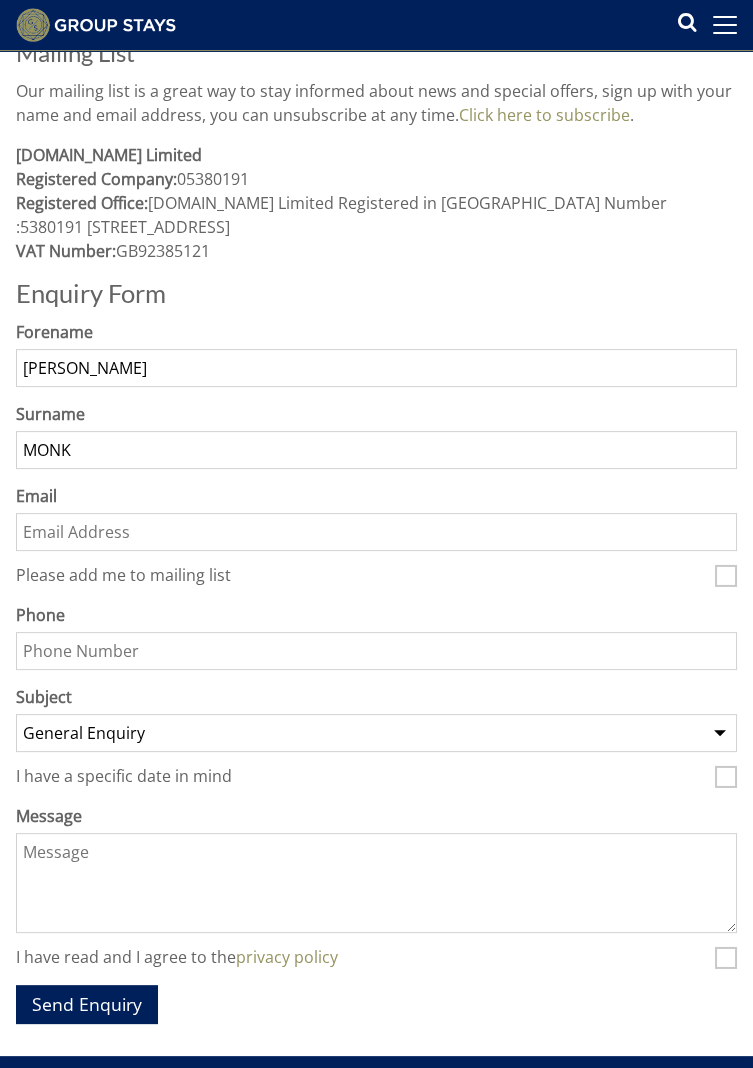 type on "[EMAIL_ADDRESS][DOMAIN_NAME]" 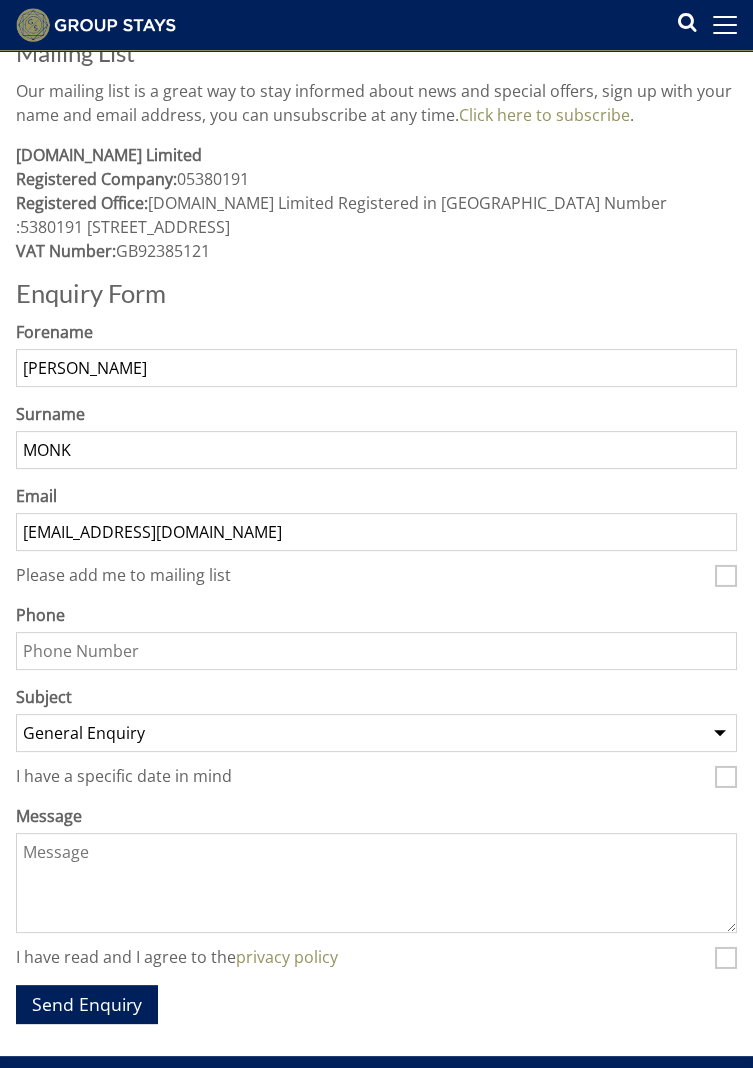 type on "07846331593" 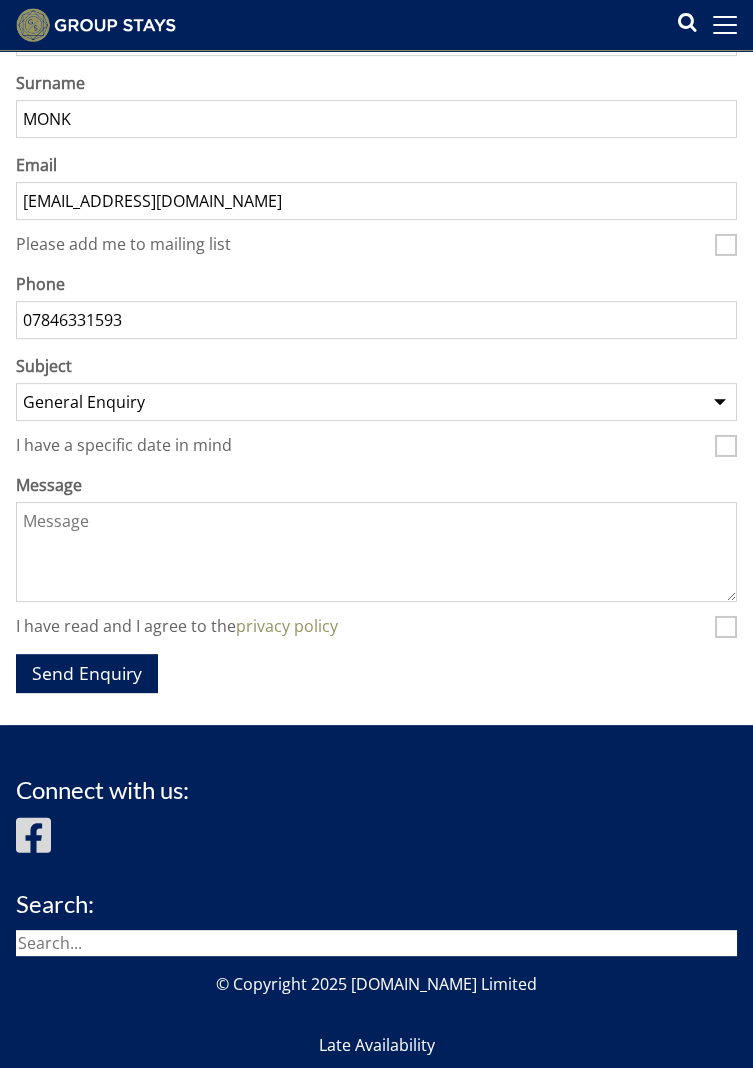 scroll, scrollTop: 1264, scrollLeft: 0, axis: vertical 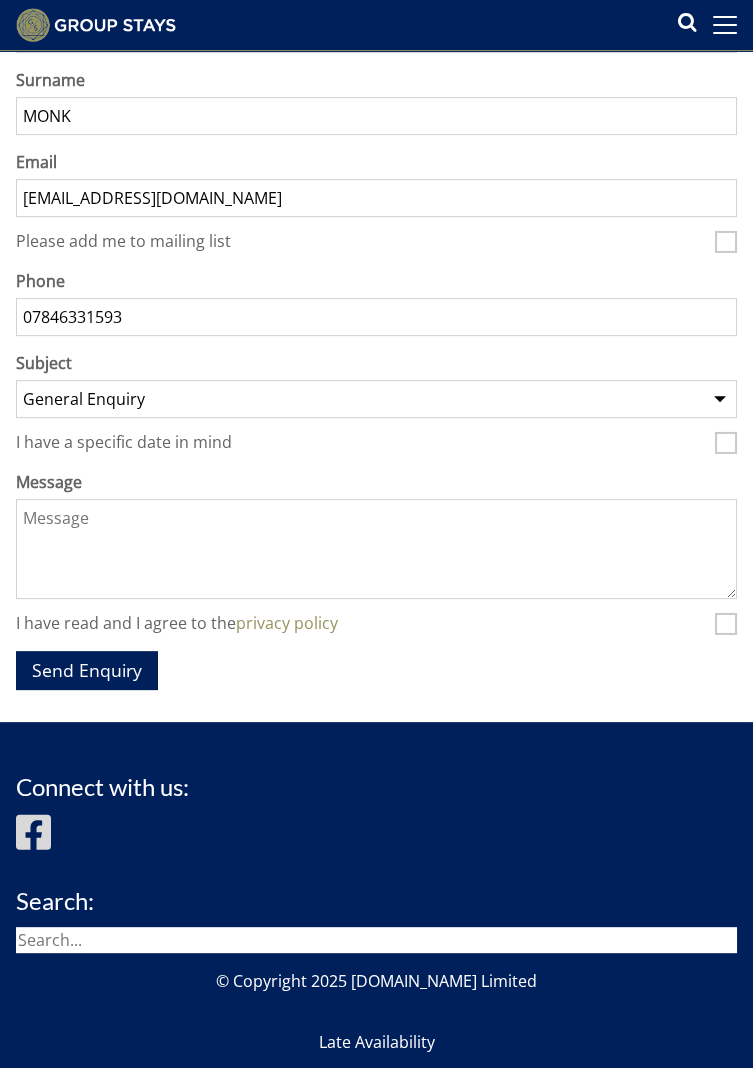 click on "I have a specific date in mind" at bounding box center [726, 442] 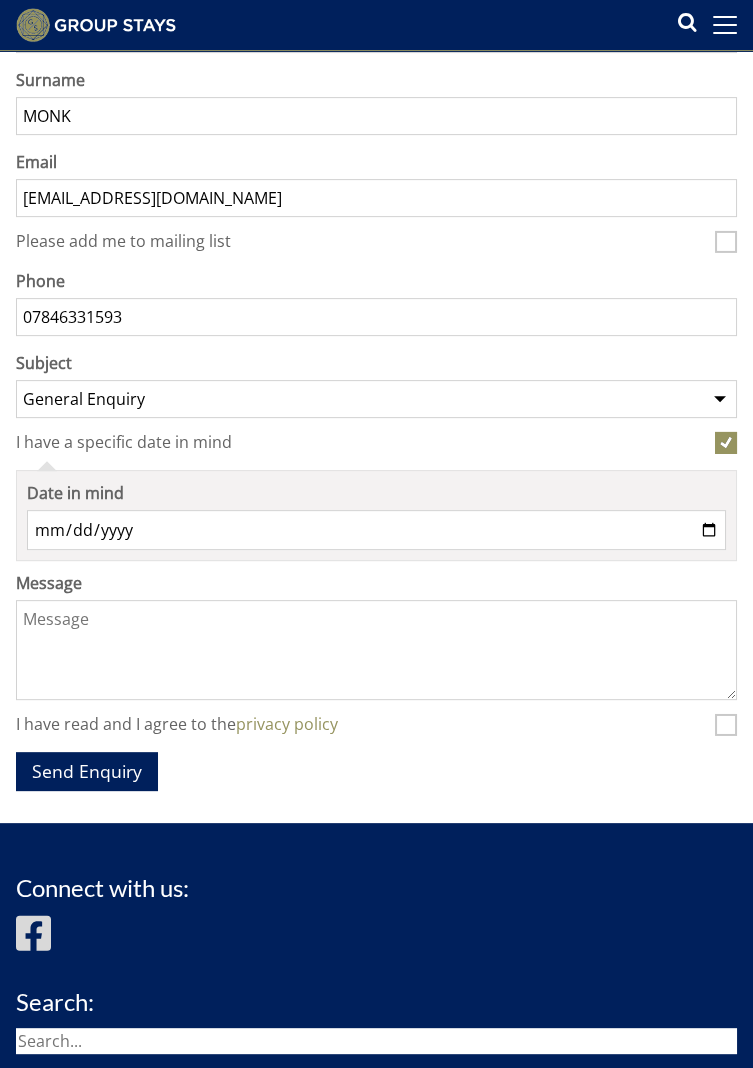 click on "Date in mind" at bounding box center [376, 530] 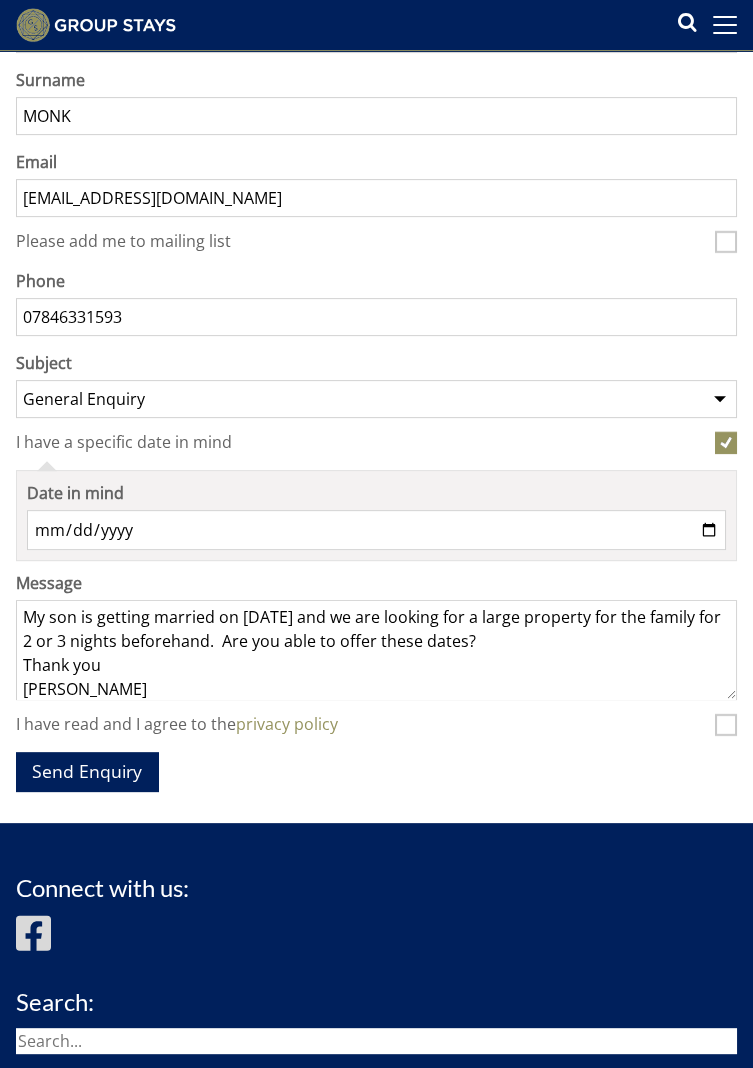 scroll, scrollTop: 9, scrollLeft: 0, axis: vertical 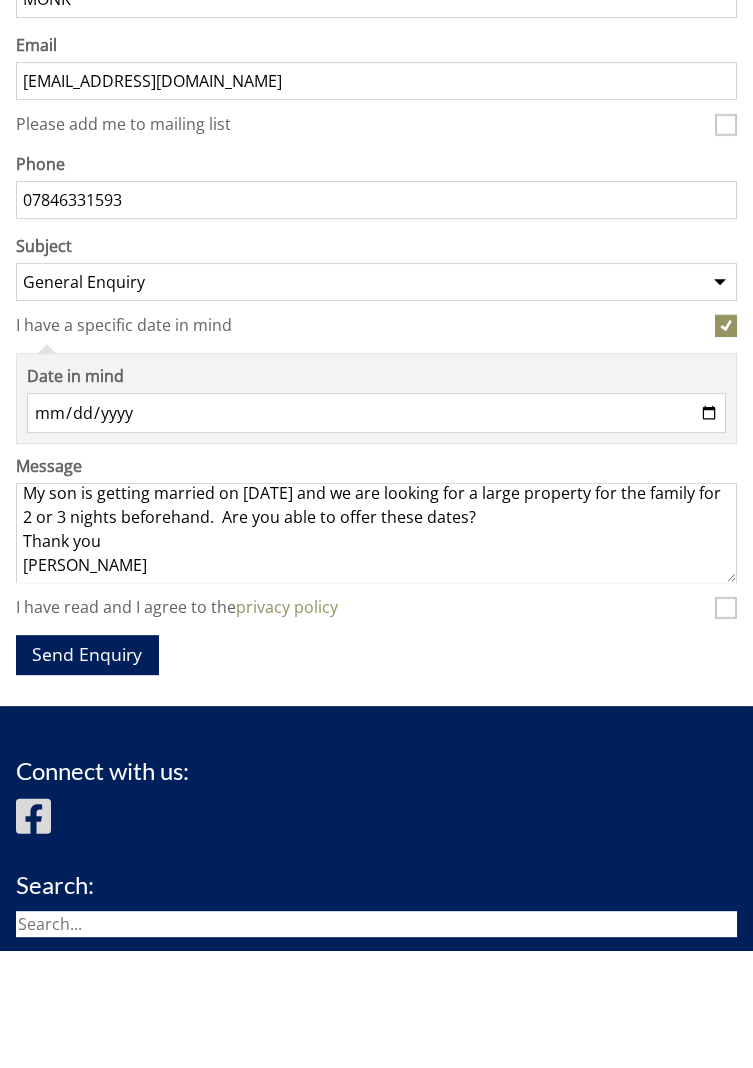 type on "My son is getting married on [DATE] and we are looking for a large property for the family for 2 or 3 nights beforehand.  Are you able to offer these dates?
Thank you
[PERSON_NAME]" 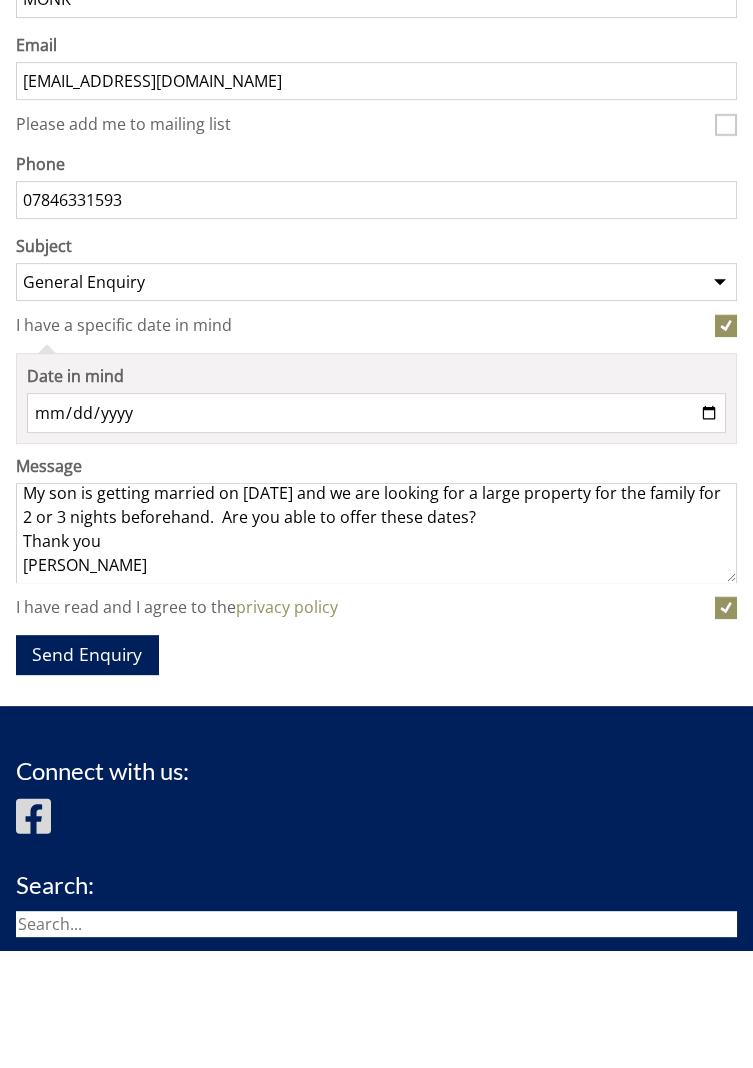 scroll, scrollTop: 1264, scrollLeft: 0, axis: vertical 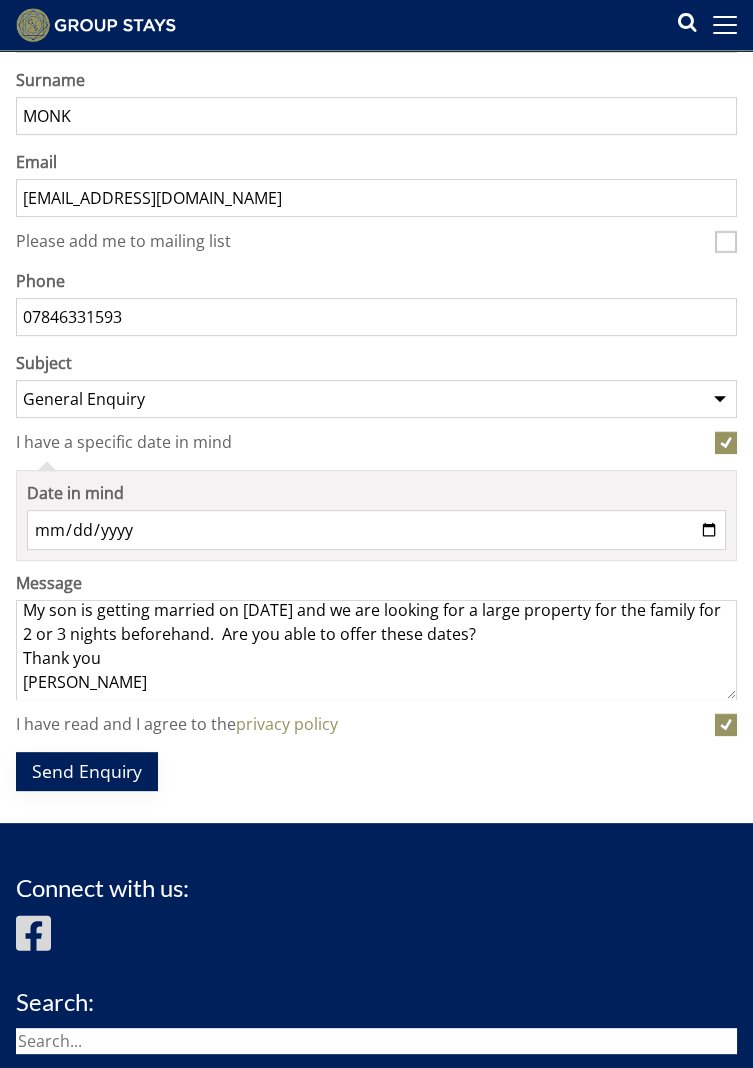 click on "Send Enquiry" at bounding box center [87, 771] 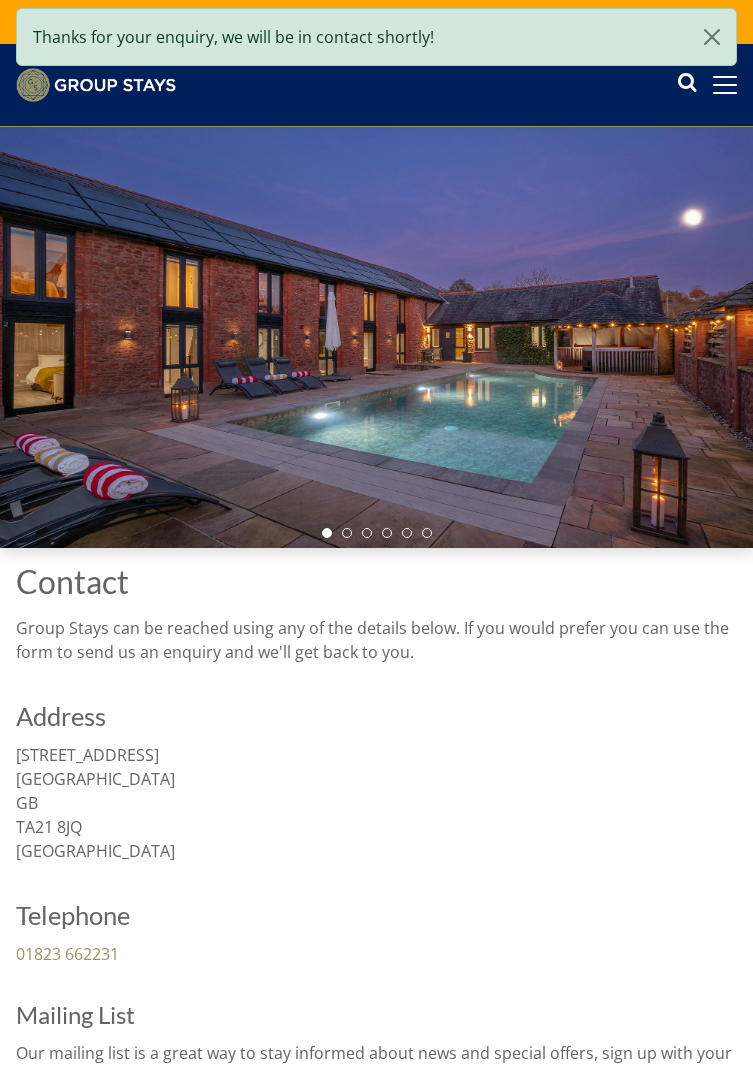 scroll, scrollTop: 0, scrollLeft: 0, axis: both 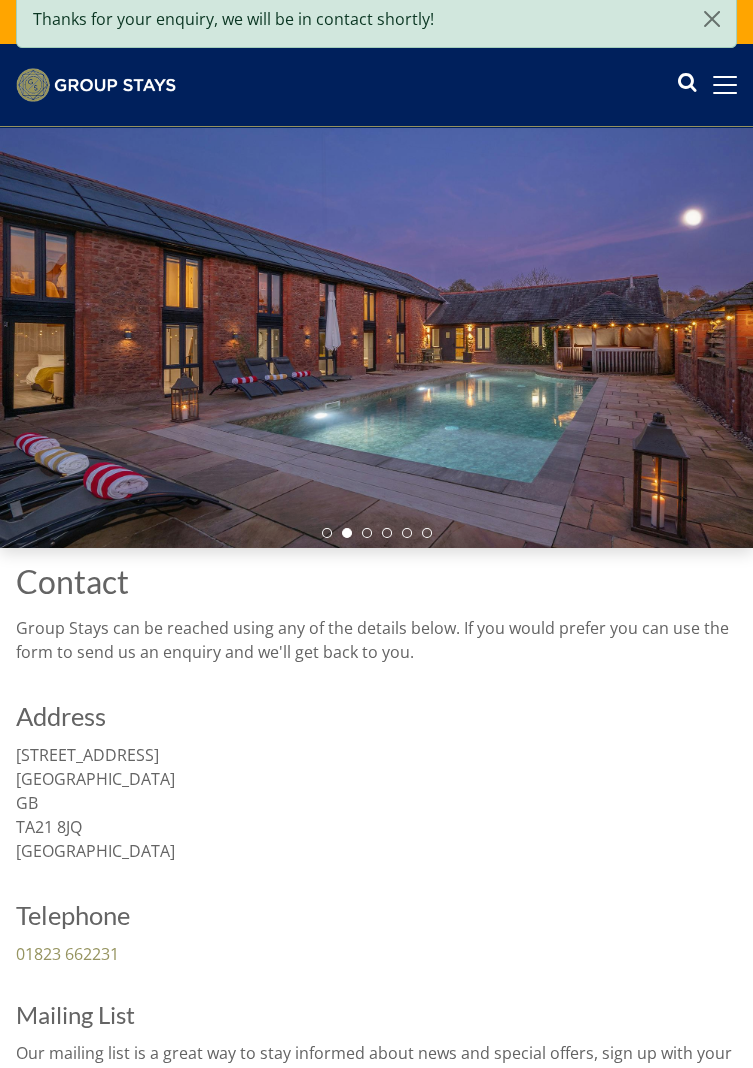 click on "Thanks for your enquiry, we will be in contact shortly!" at bounding box center (376, 37) 